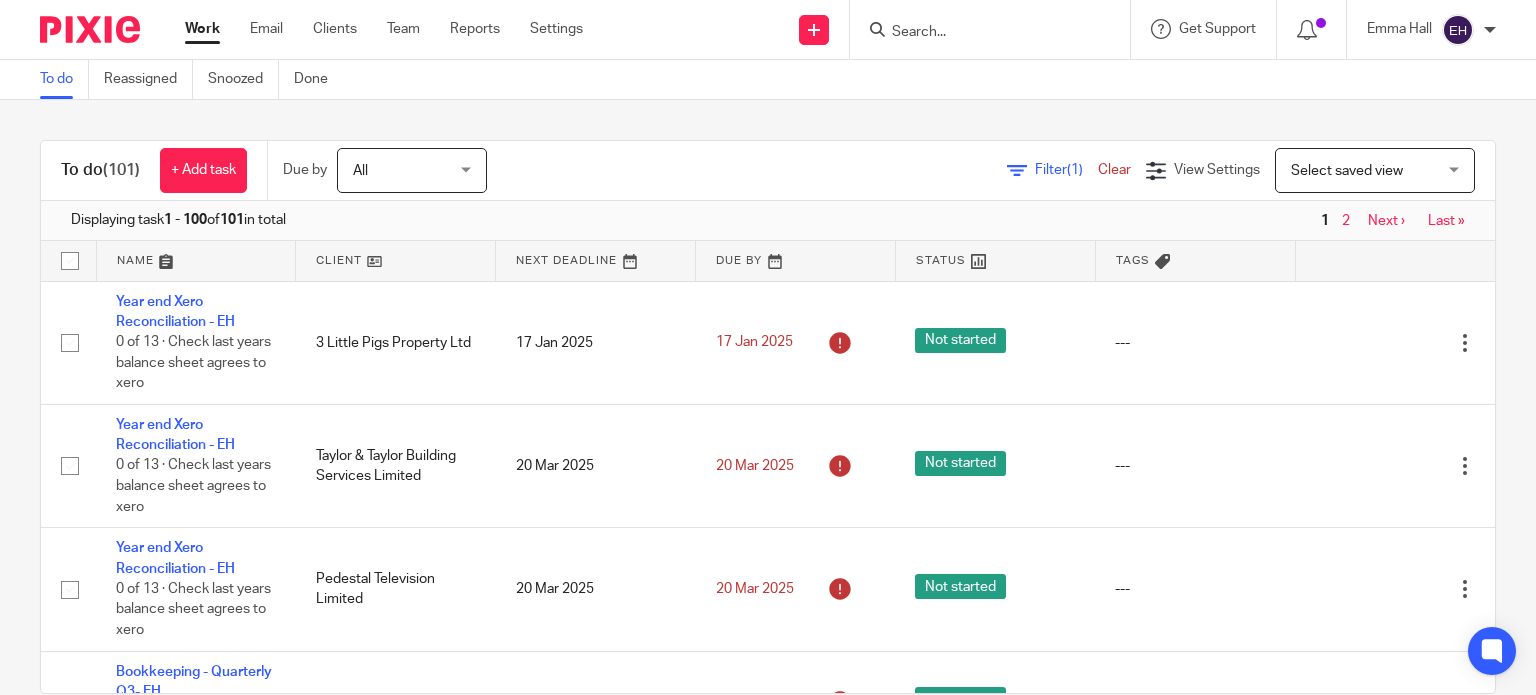 scroll, scrollTop: 0, scrollLeft: 0, axis: both 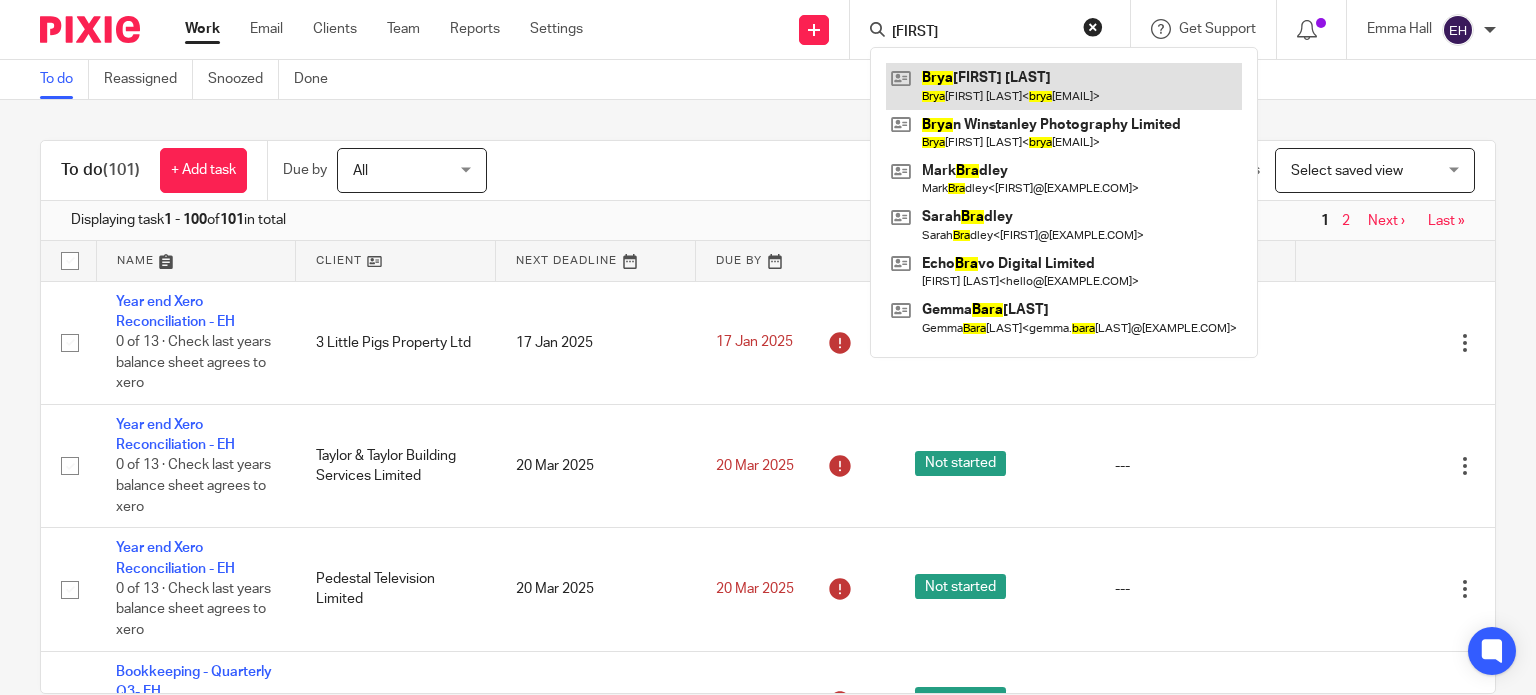 type on "byra" 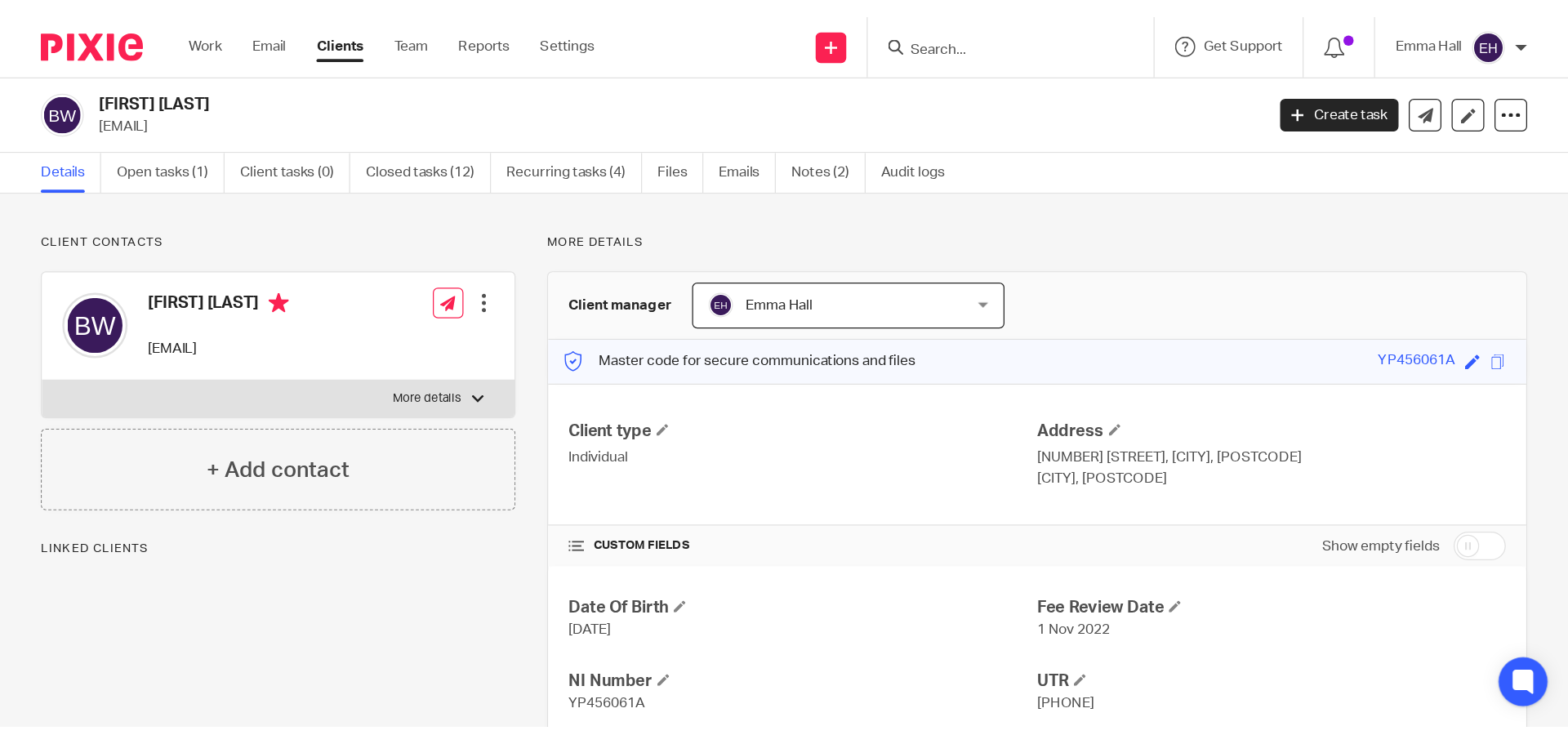scroll, scrollTop: 0, scrollLeft: 0, axis: both 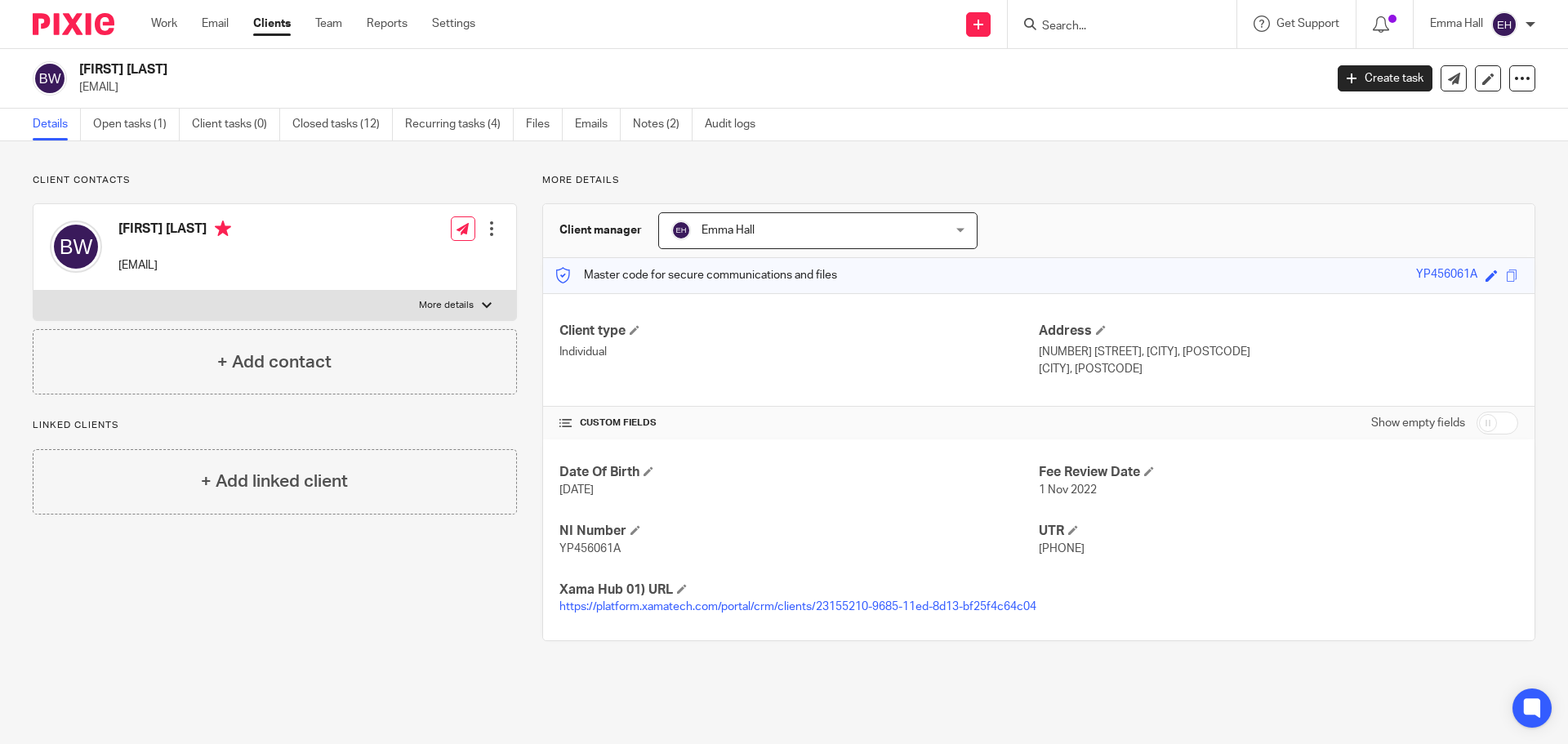 click at bounding box center [1122, 24] 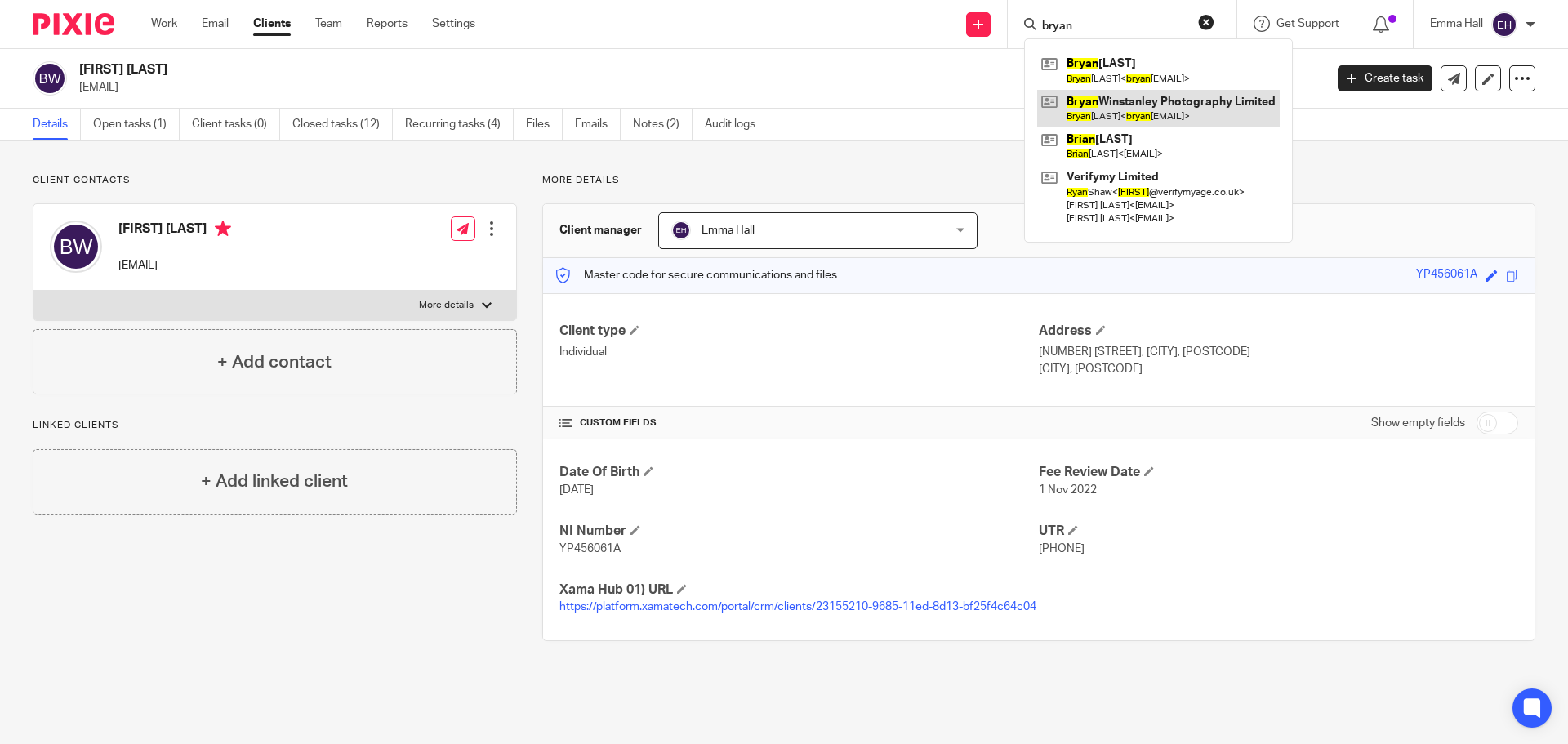 type on "bryan" 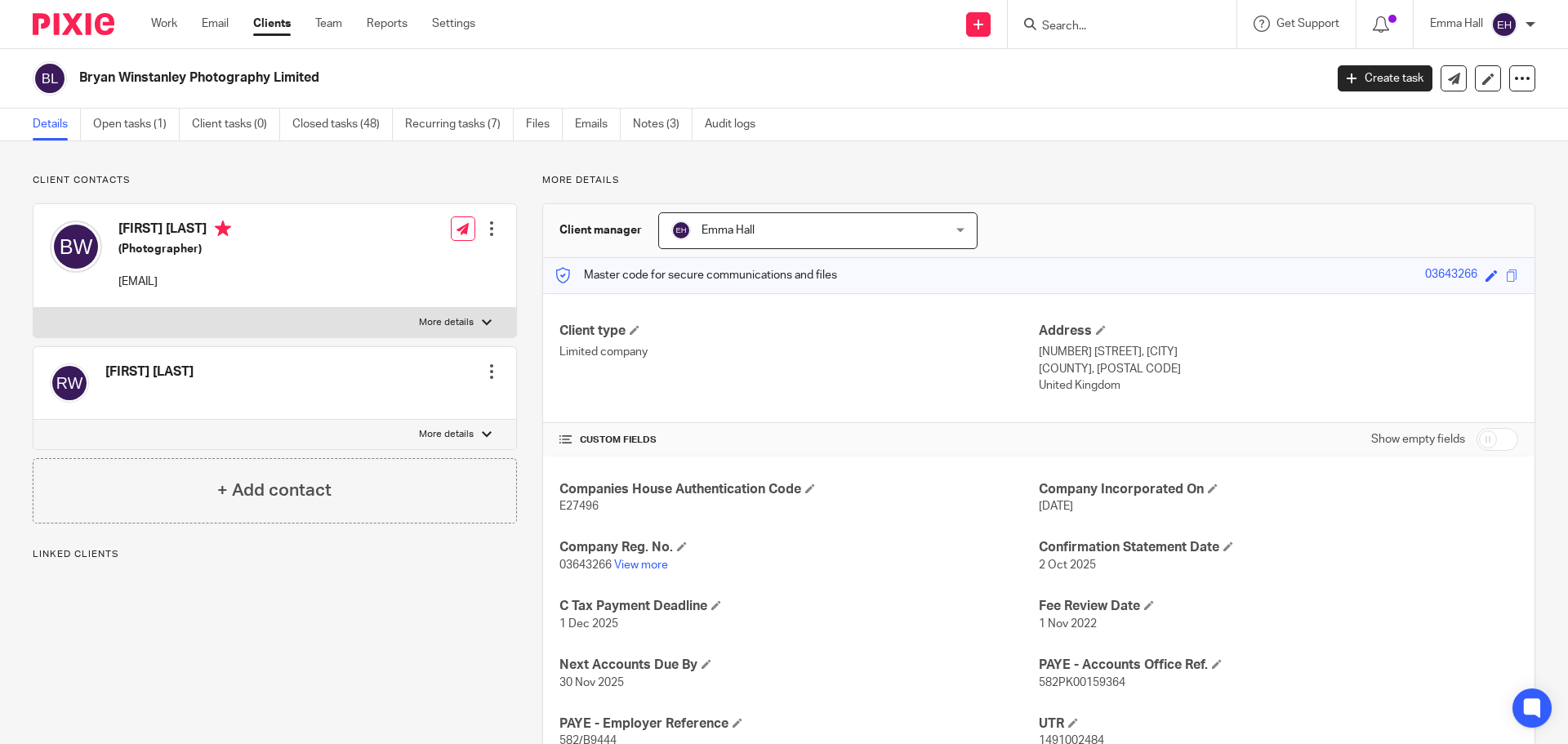 scroll, scrollTop: 0, scrollLeft: 0, axis: both 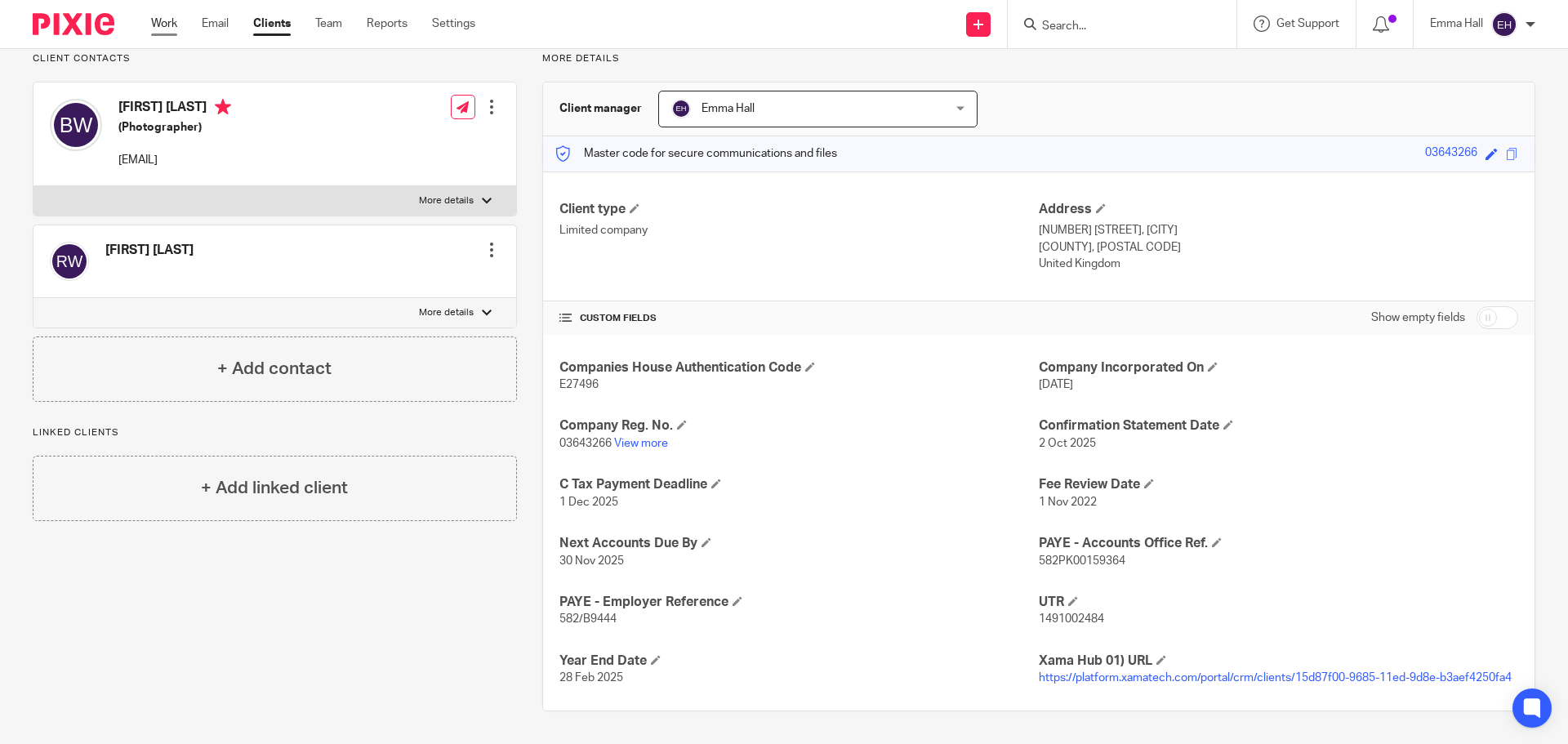click on "Work" at bounding box center (164, 24) 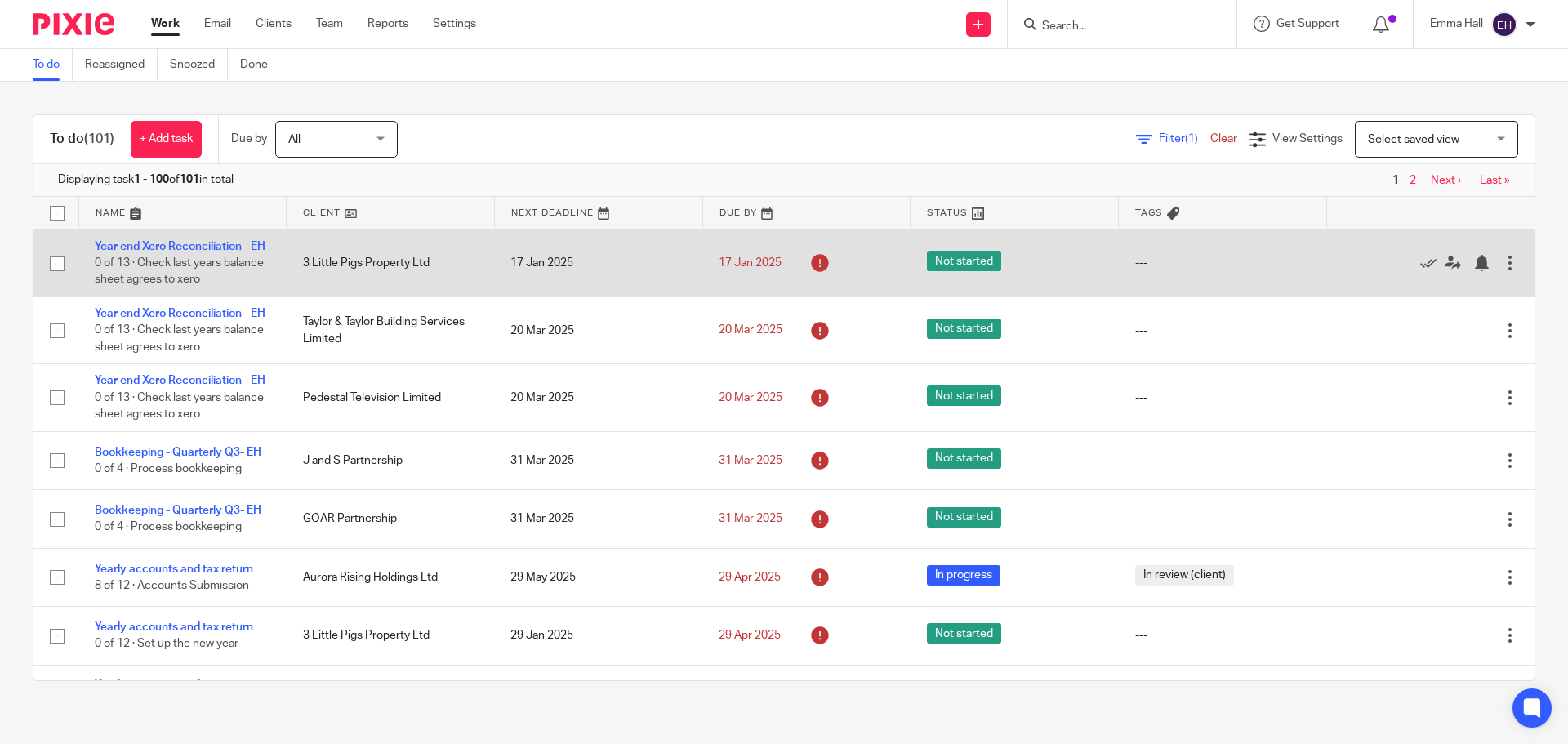 scroll, scrollTop: 0, scrollLeft: 0, axis: both 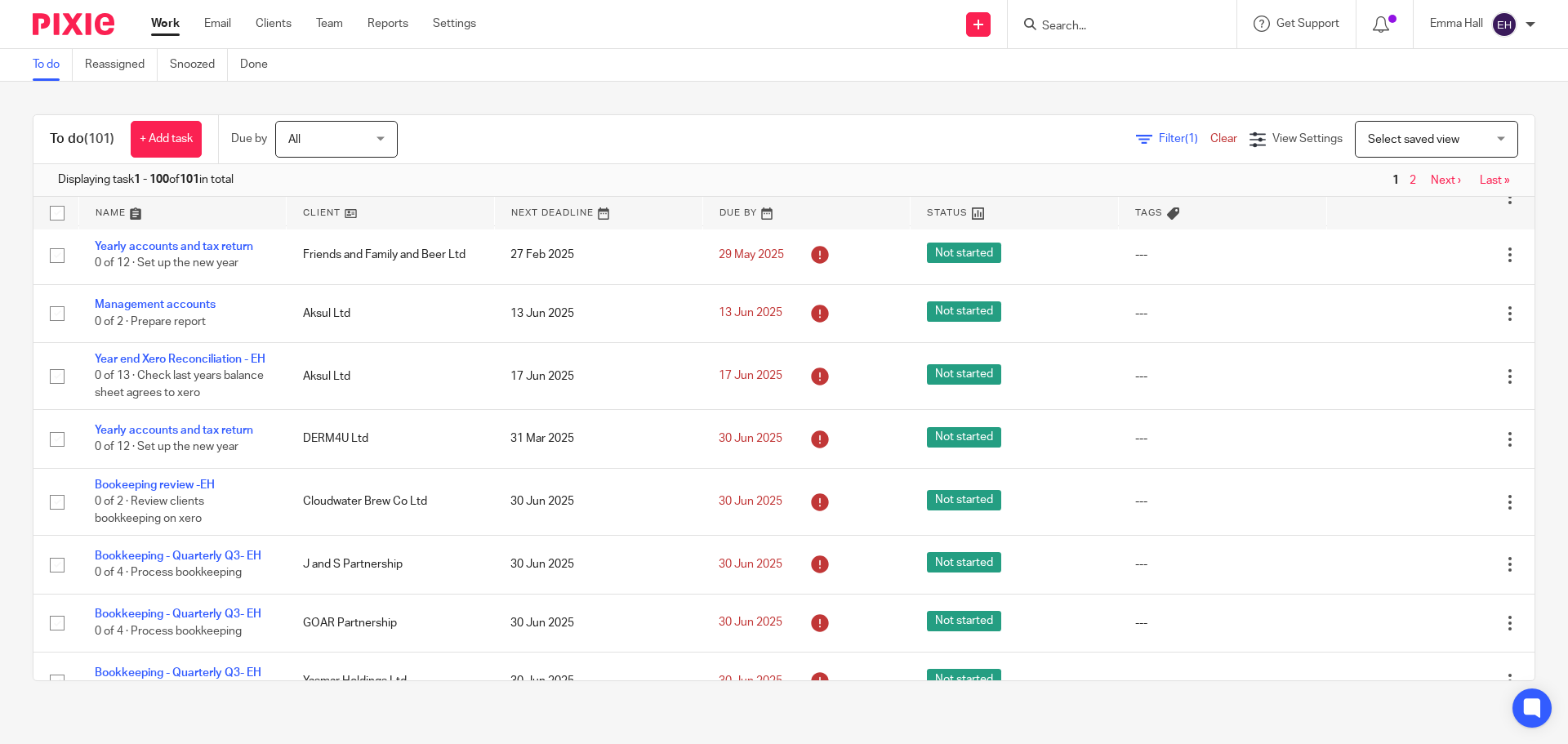 click at bounding box center (1114, 27) 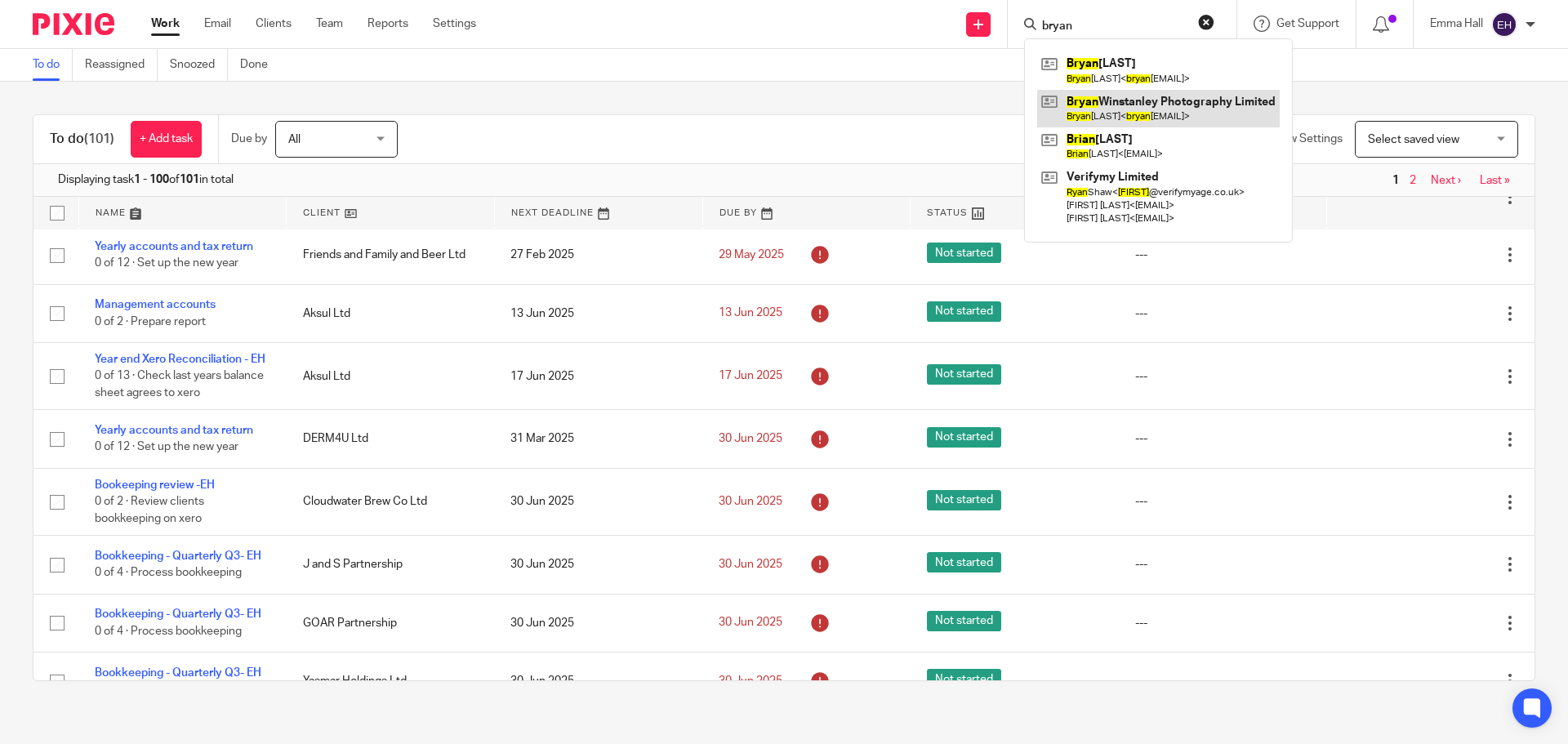 type on "bryan" 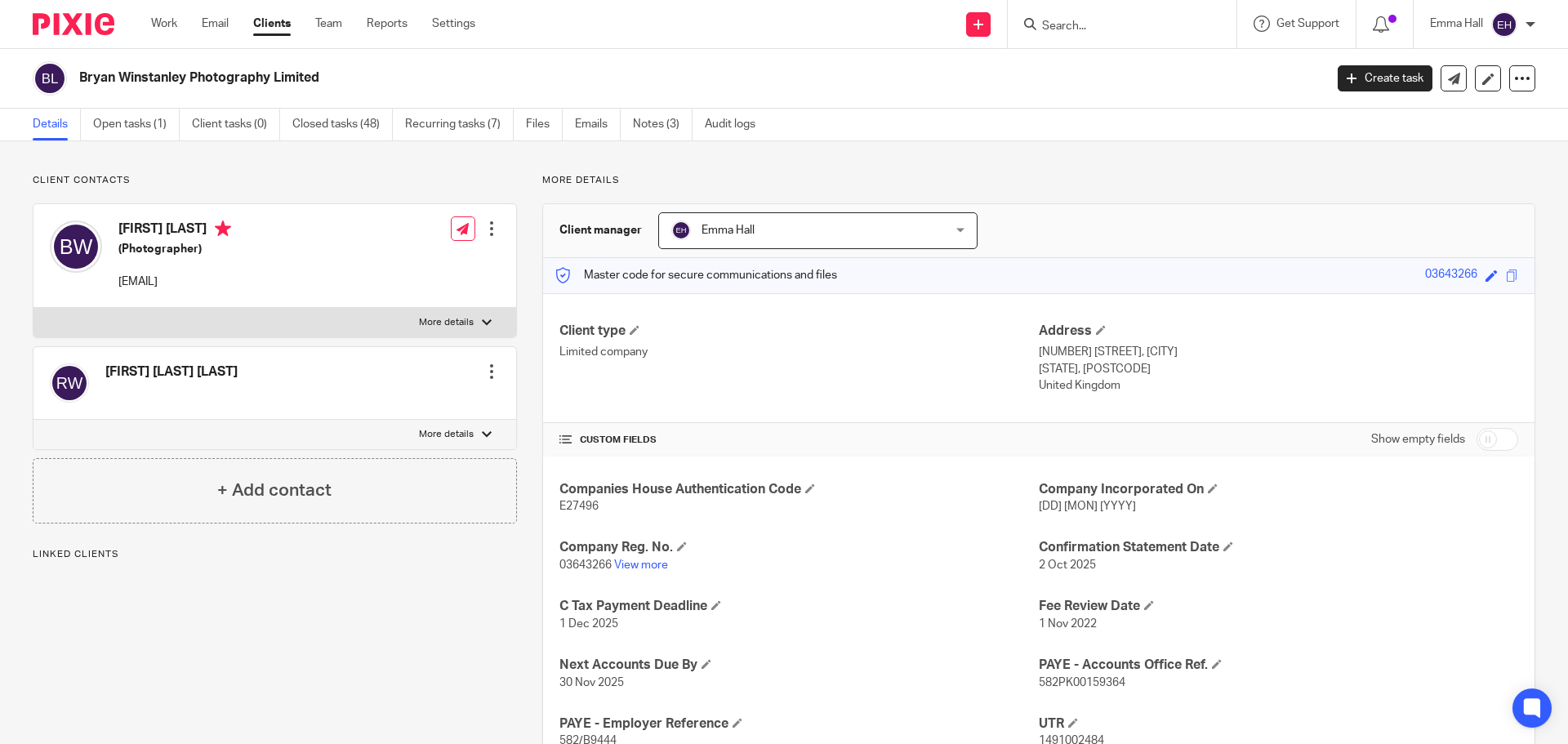 scroll, scrollTop: 0, scrollLeft: 0, axis: both 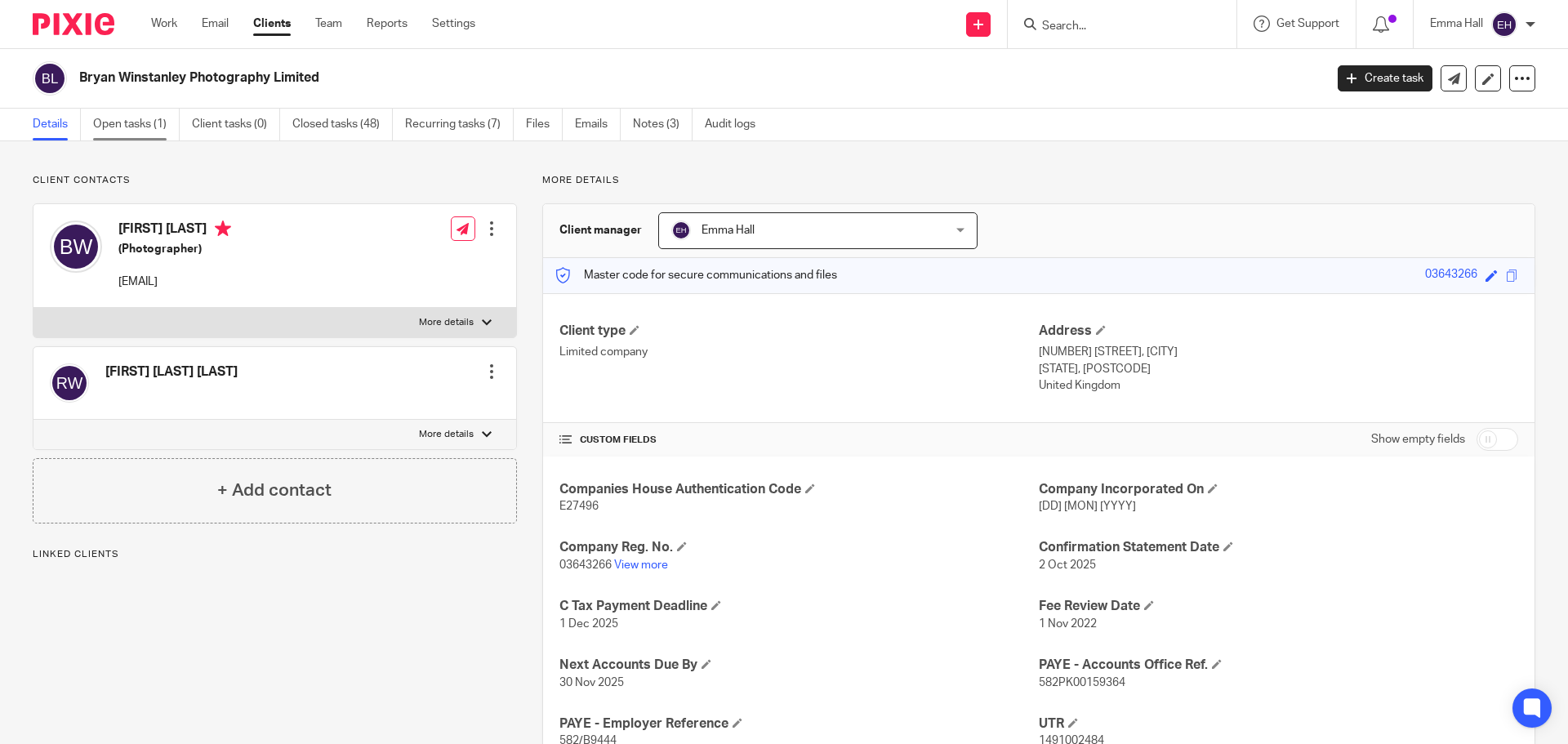 click on "Open tasks (1)" at bounding box center (136, 124) 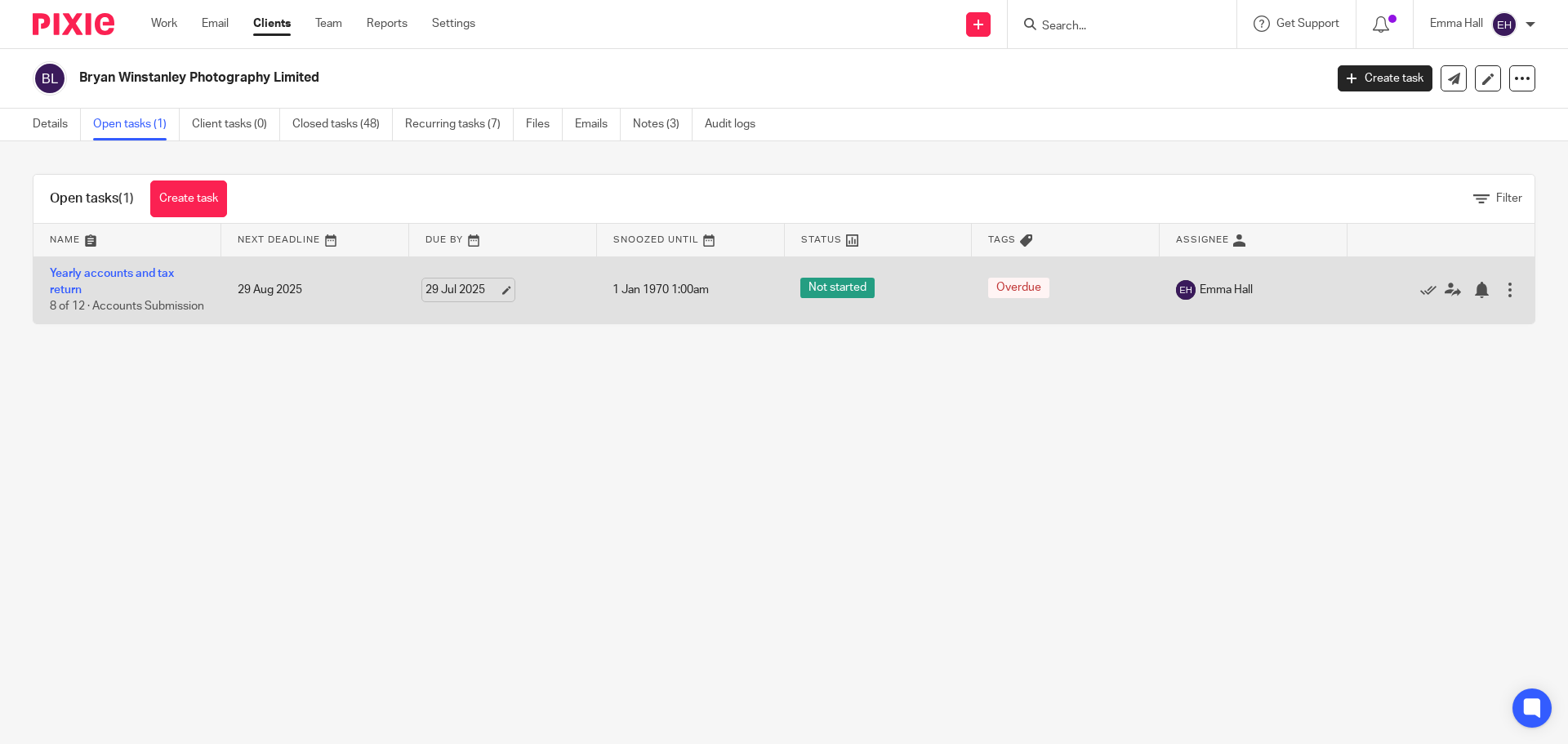 scroll, scrollTop: 0, scrollLeft: 0, axis: both 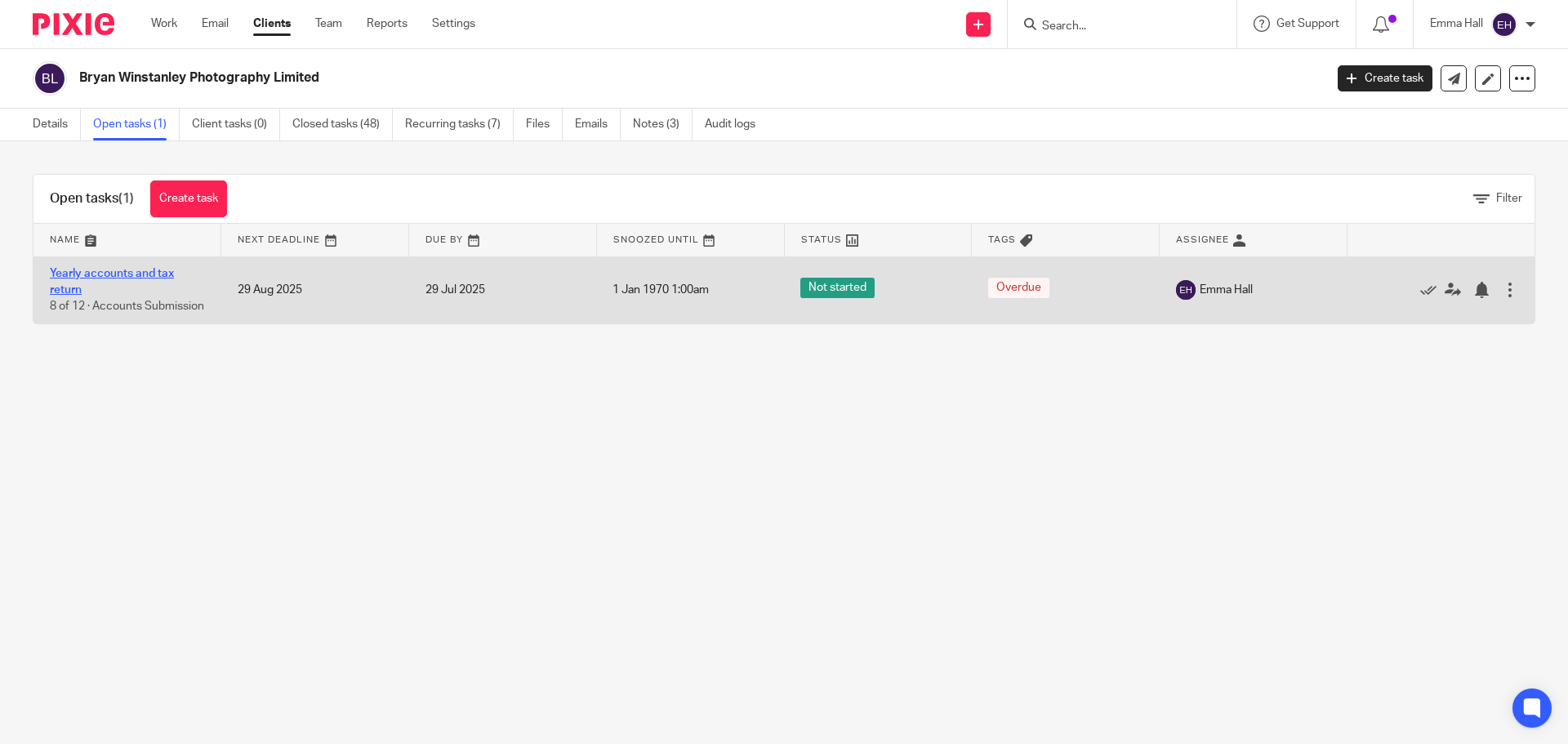 click on "Yearly accounts and tax return" at bounding box center [112, 282] 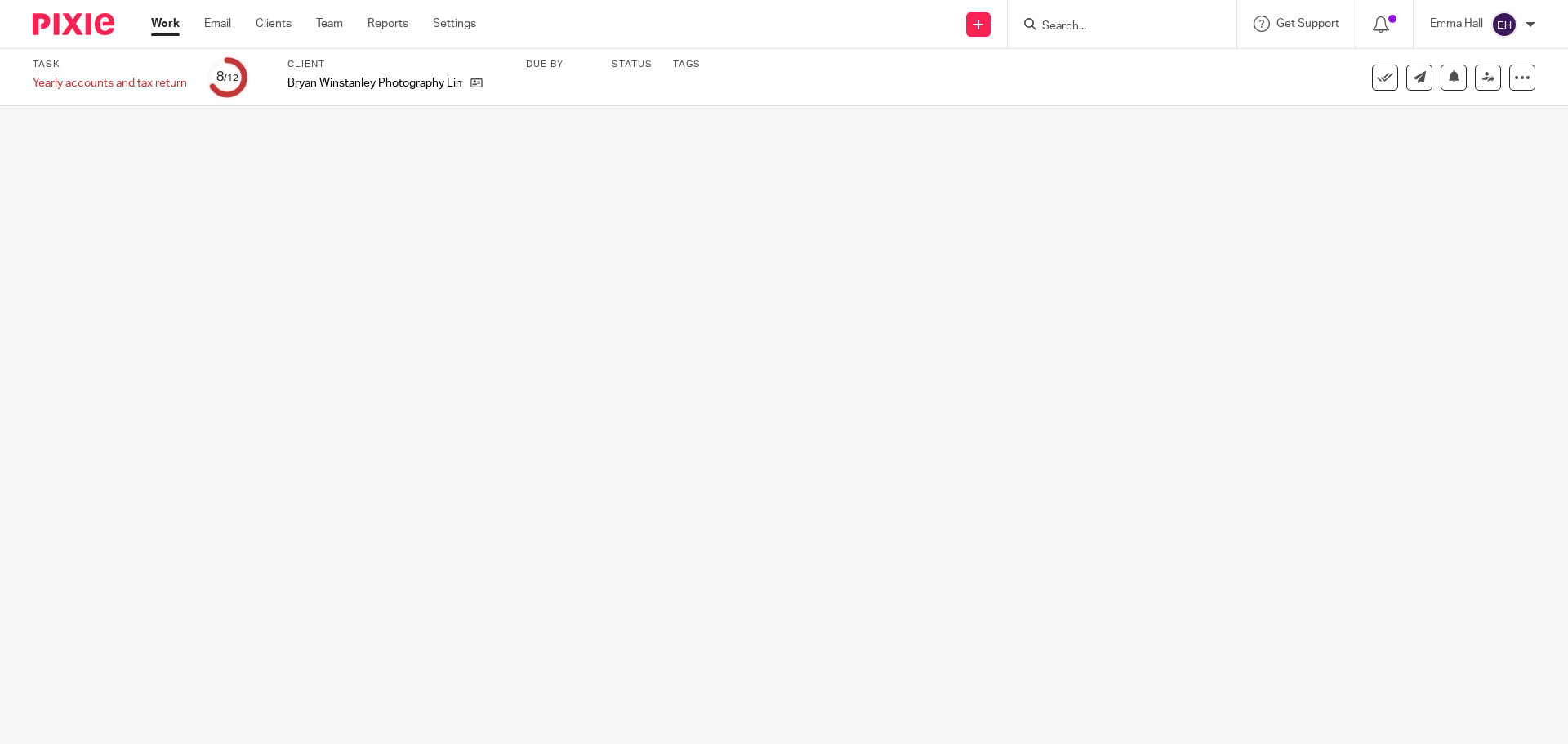 scroll, scrollTop: 0, scrollLeft: 0, axis: both 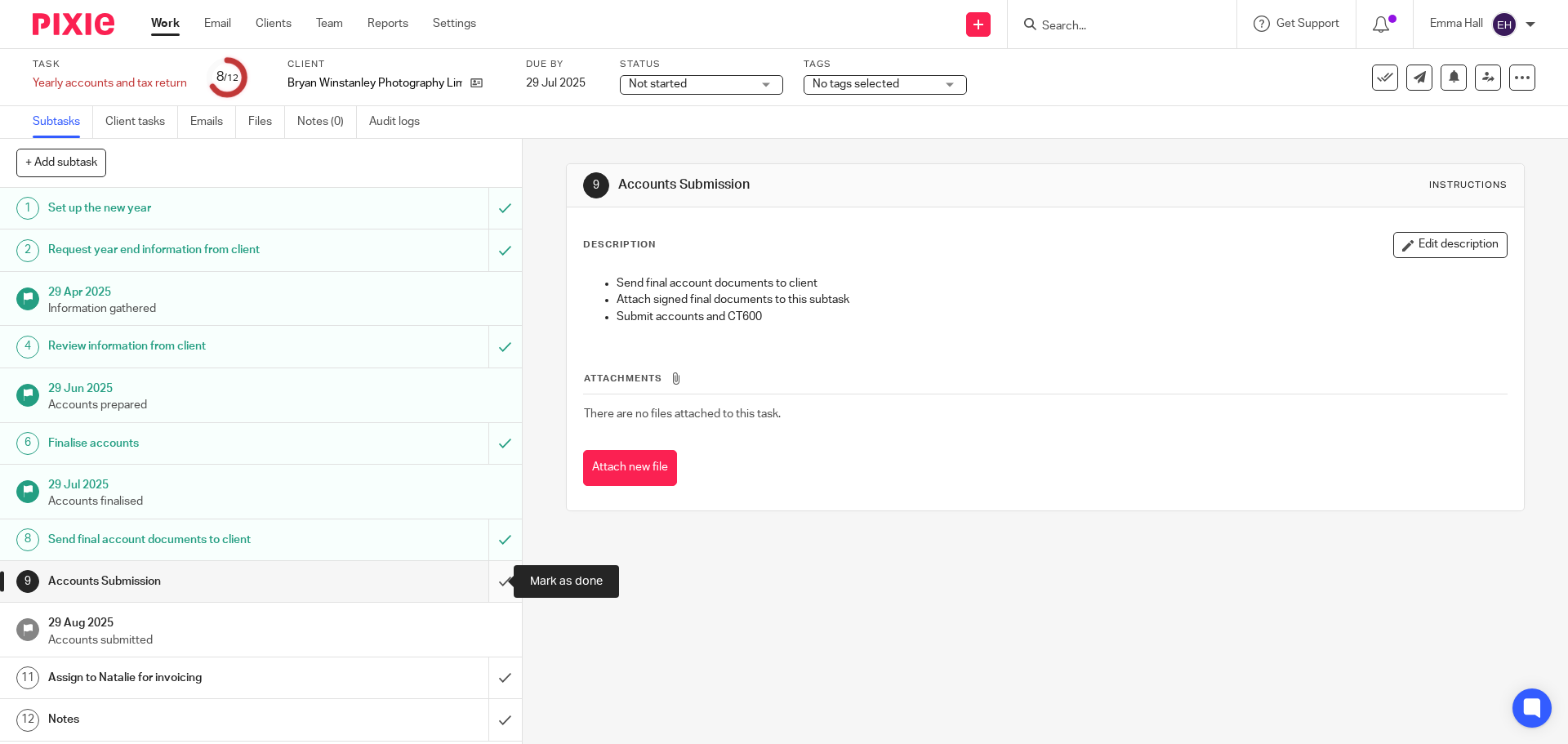 click at bounding box center [261, 581] 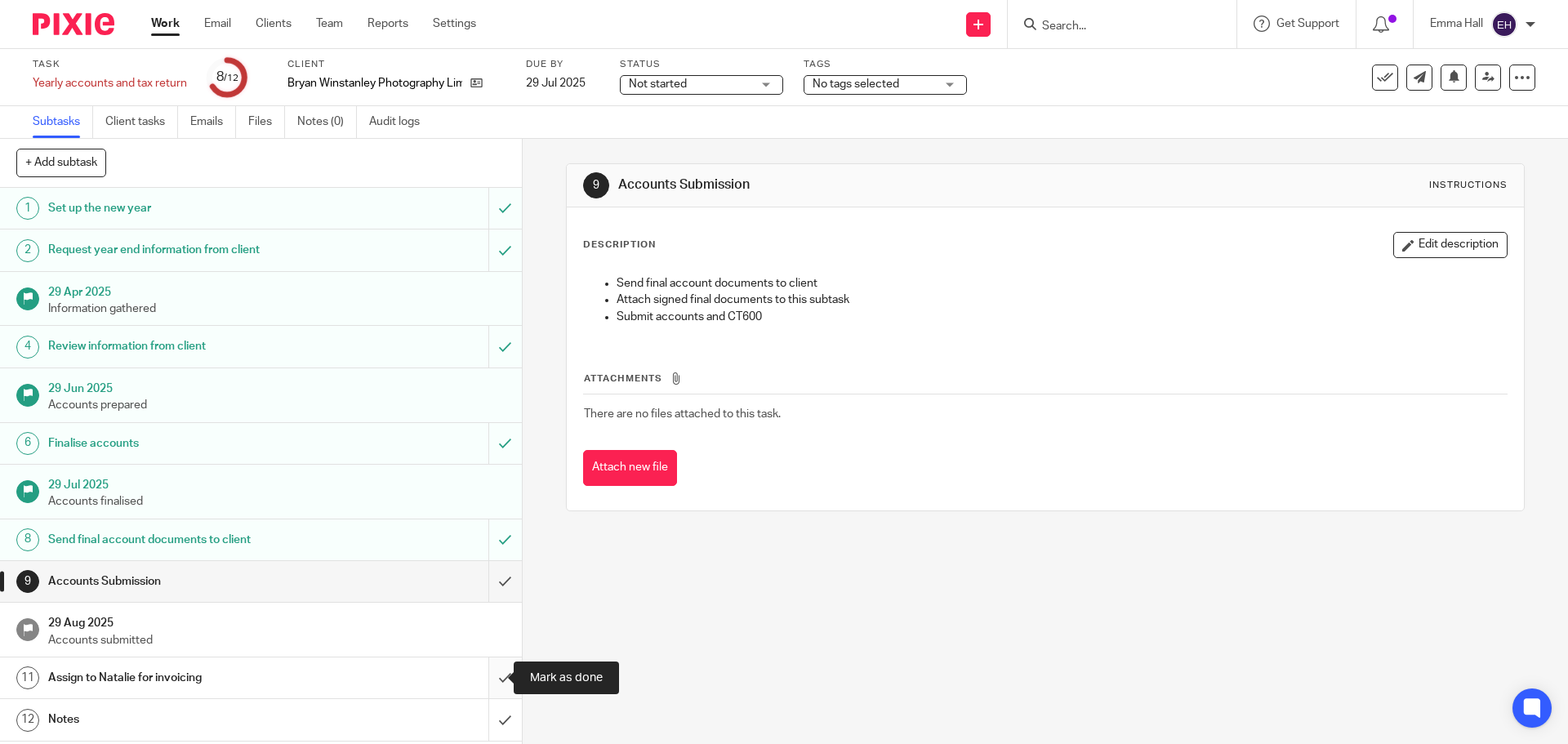 click at bounding box center [261, 678] 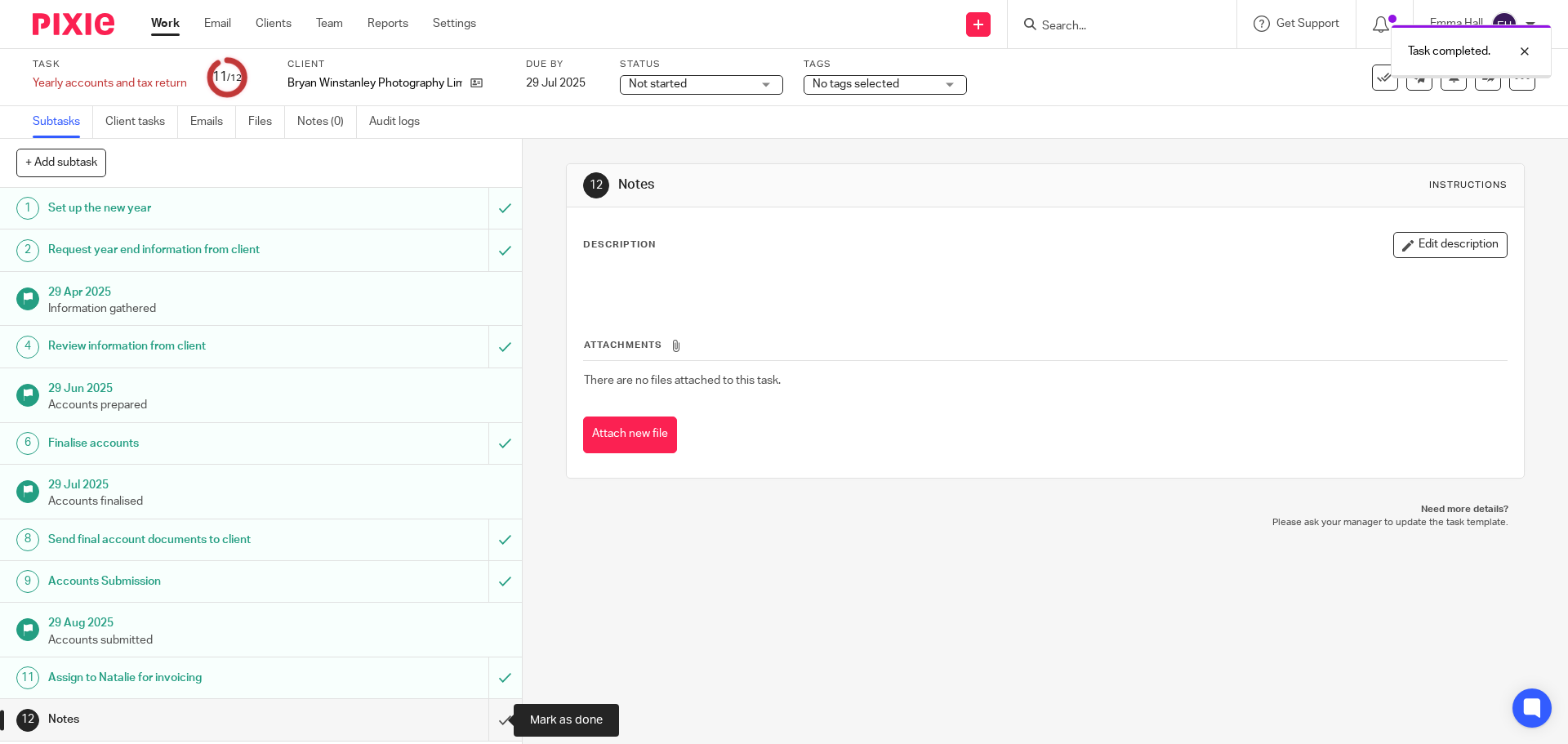 scroll, scrollTop: 0, scrollLeft: 0, axis: both 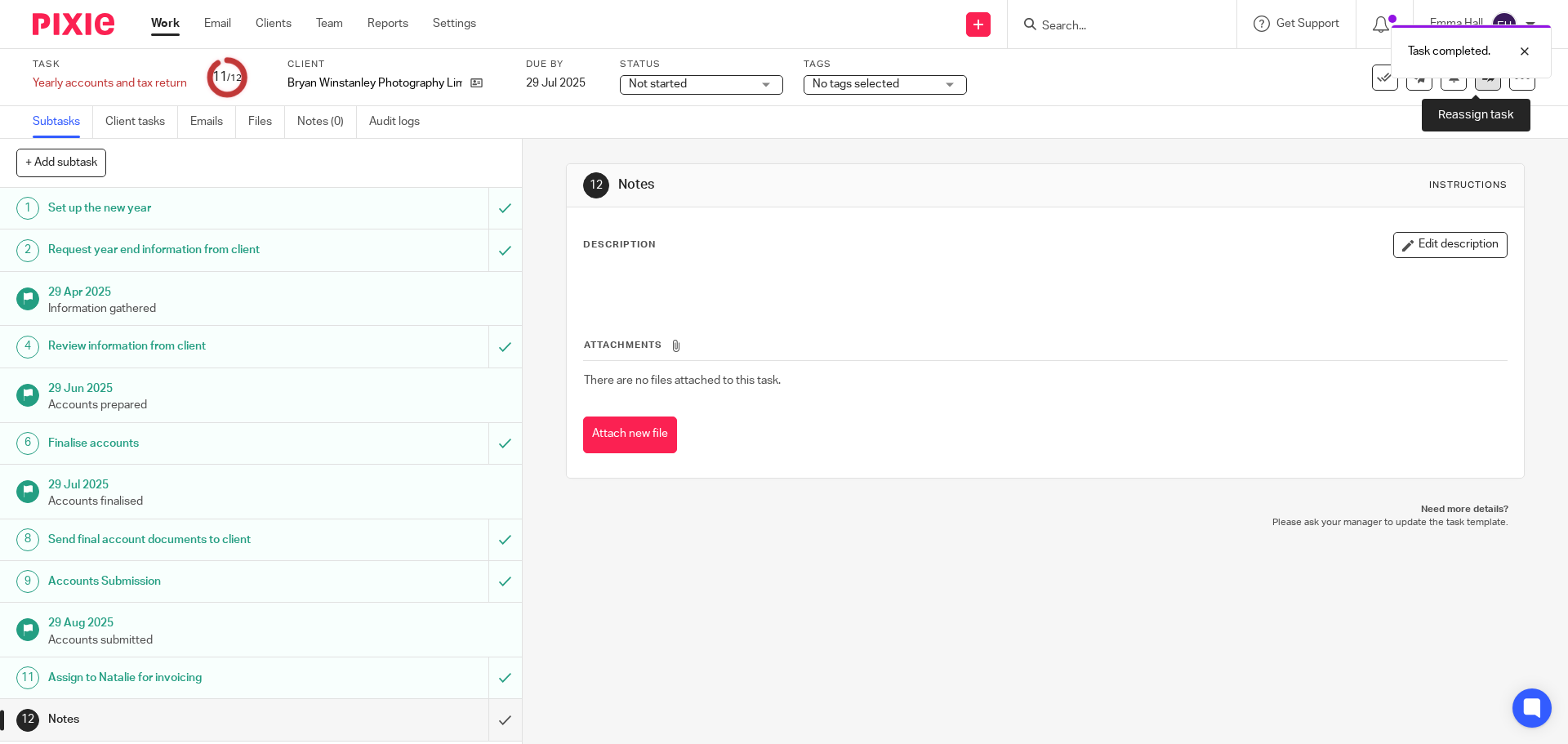 click at bounding box center [1488, 78] 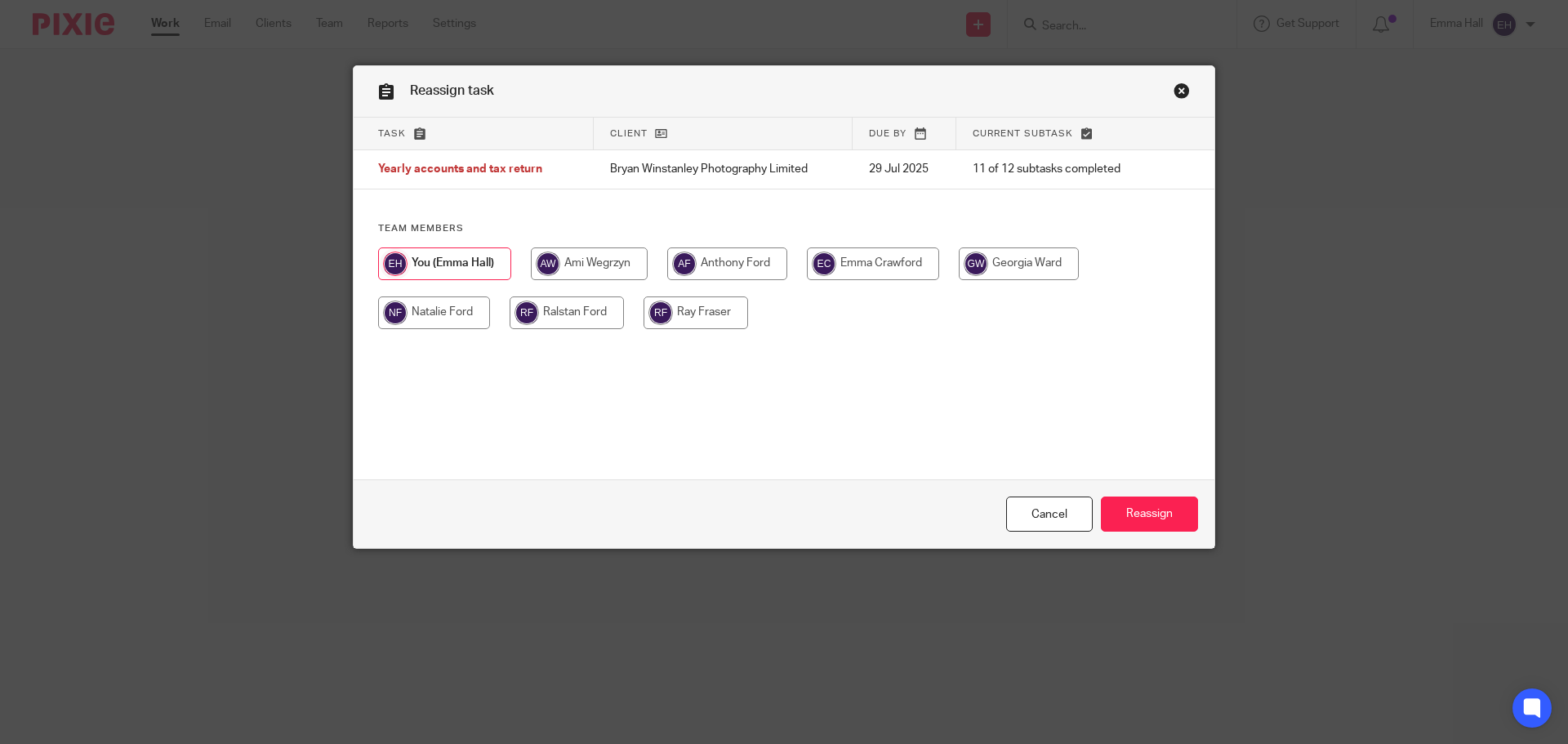 scroll, scrollTop: 0, scrollLeft: 0, axis: both 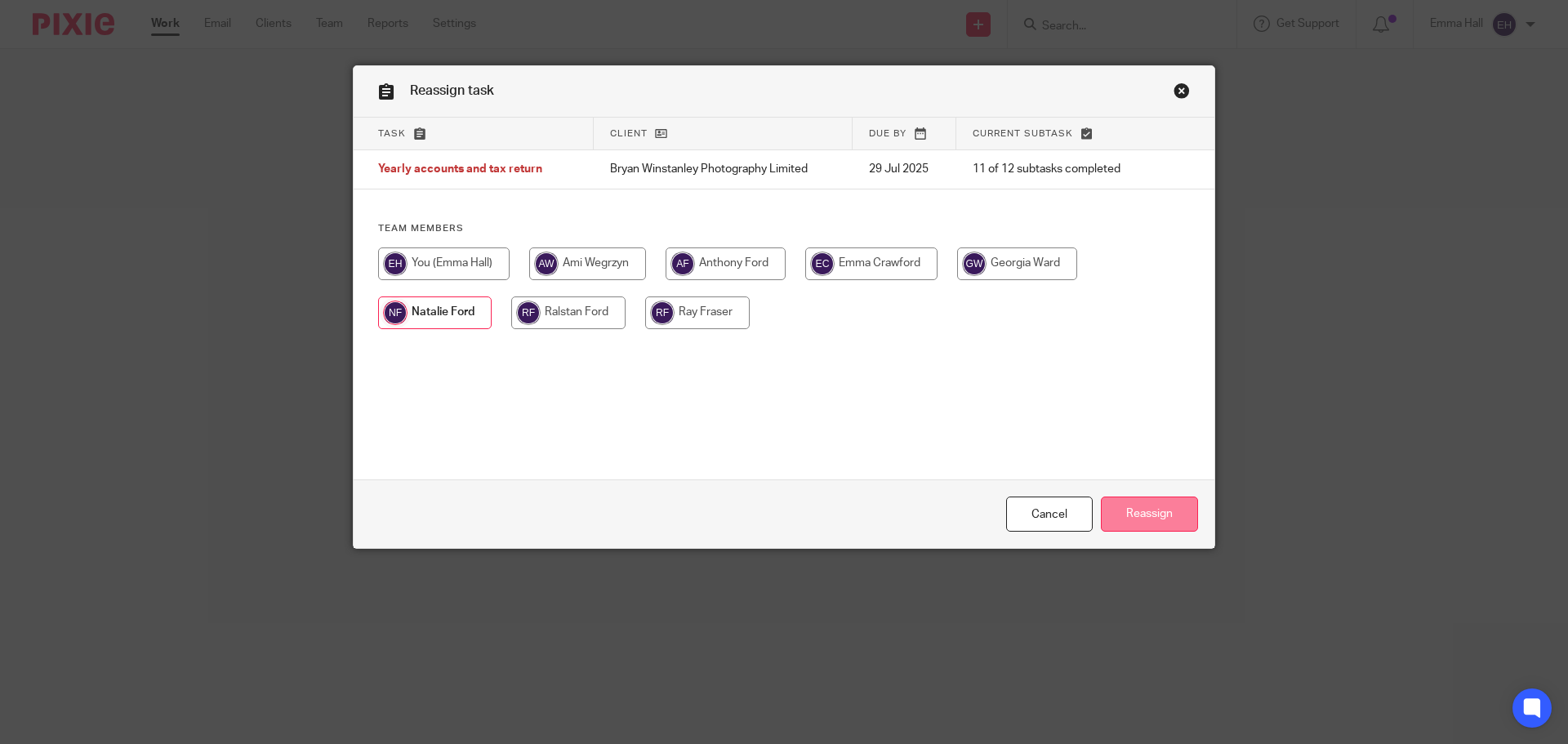 click on "Reassign" at bounding box center [1149, 514] 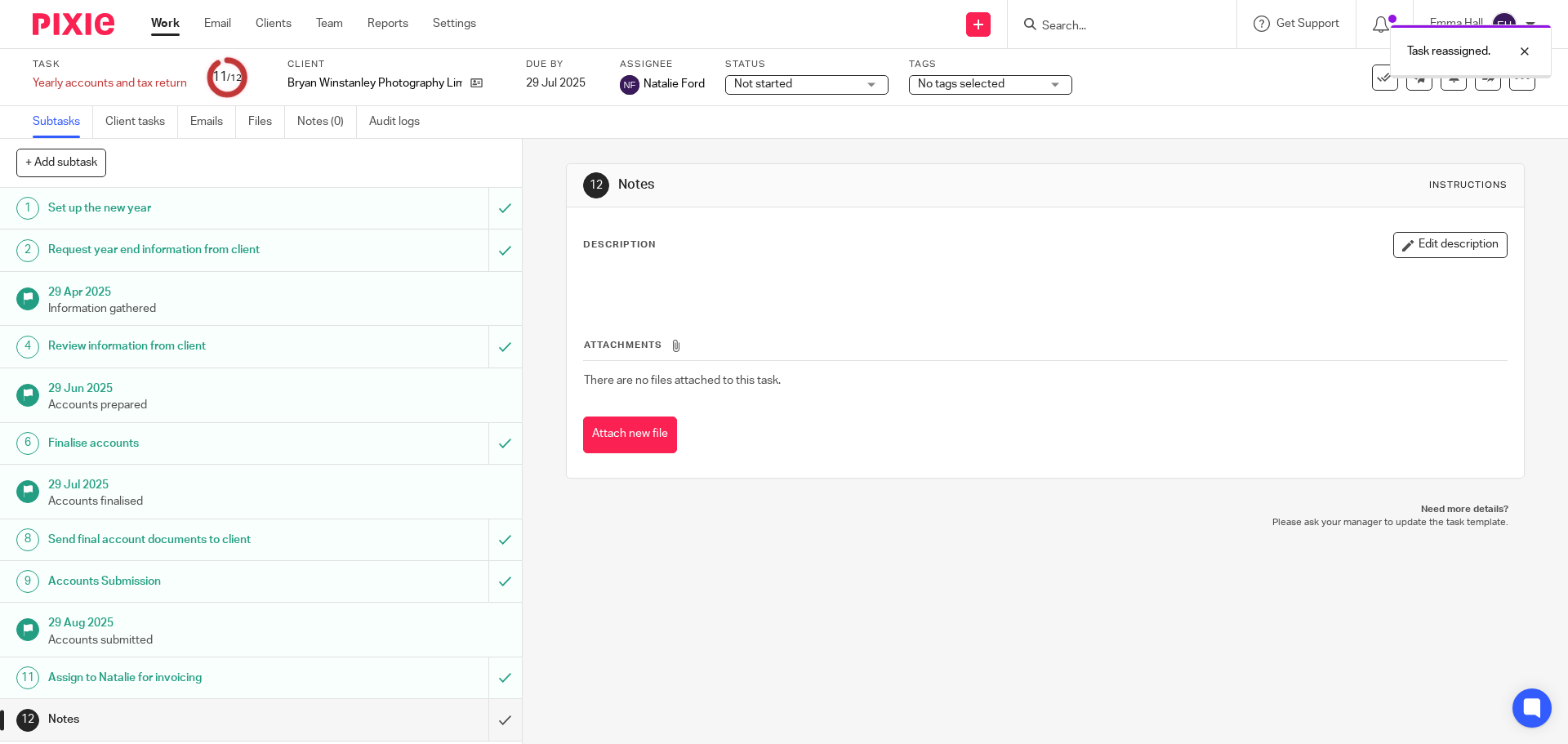 scroll, scrollTop: 0, scrollLeft: 0, axis: both 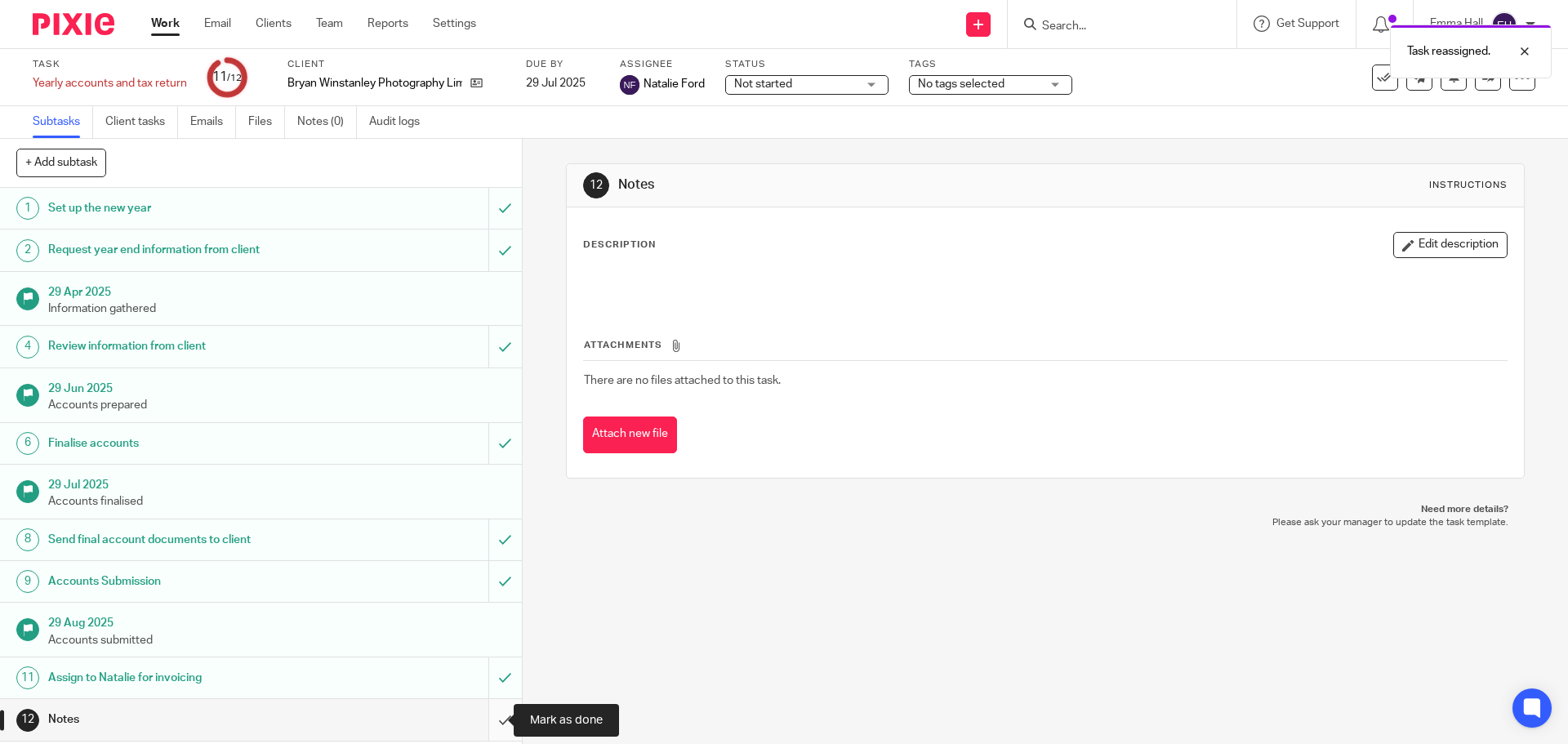 click at bounding box center (261, 719) 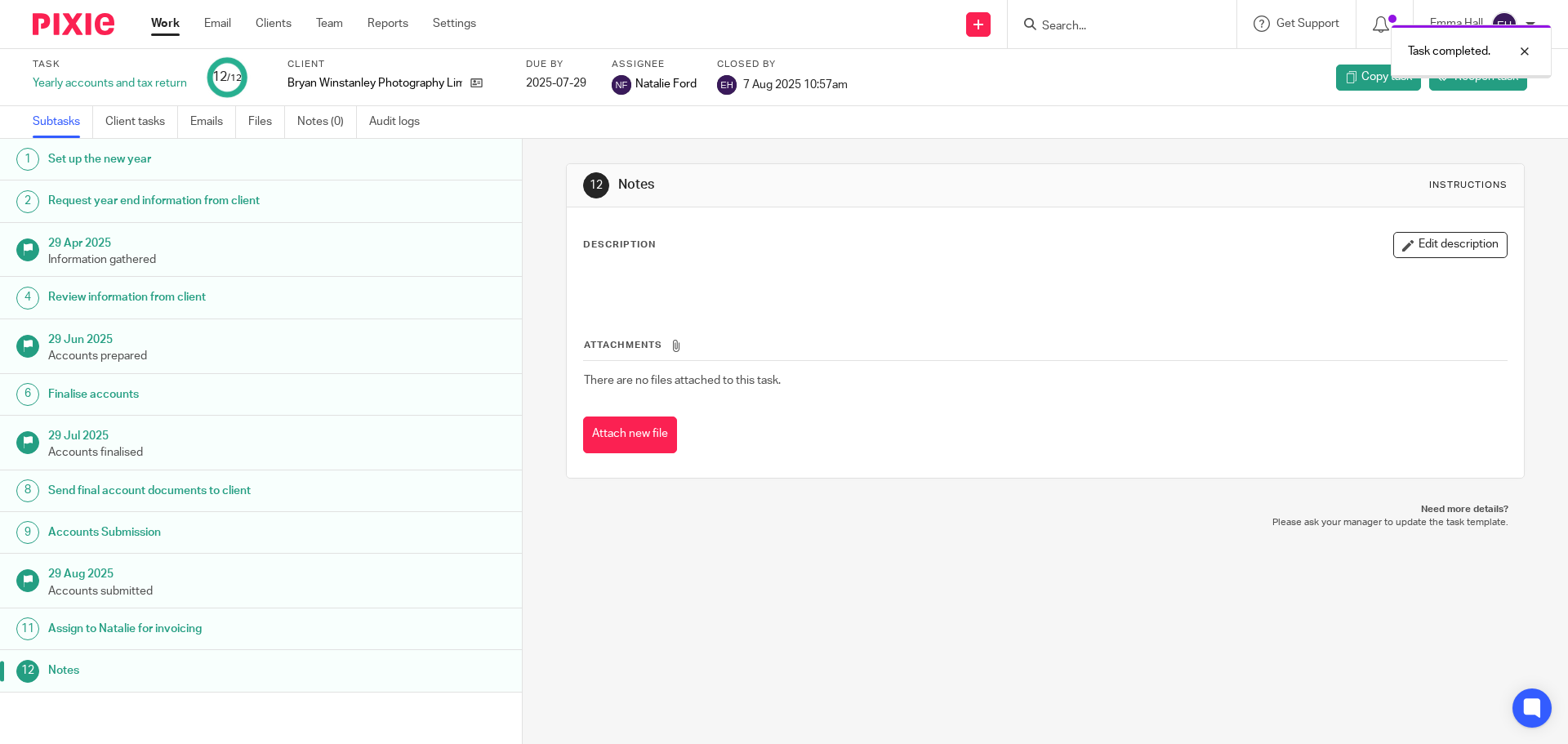 scroll, scrollTop: 0, scrollLeft: 0, axis: both 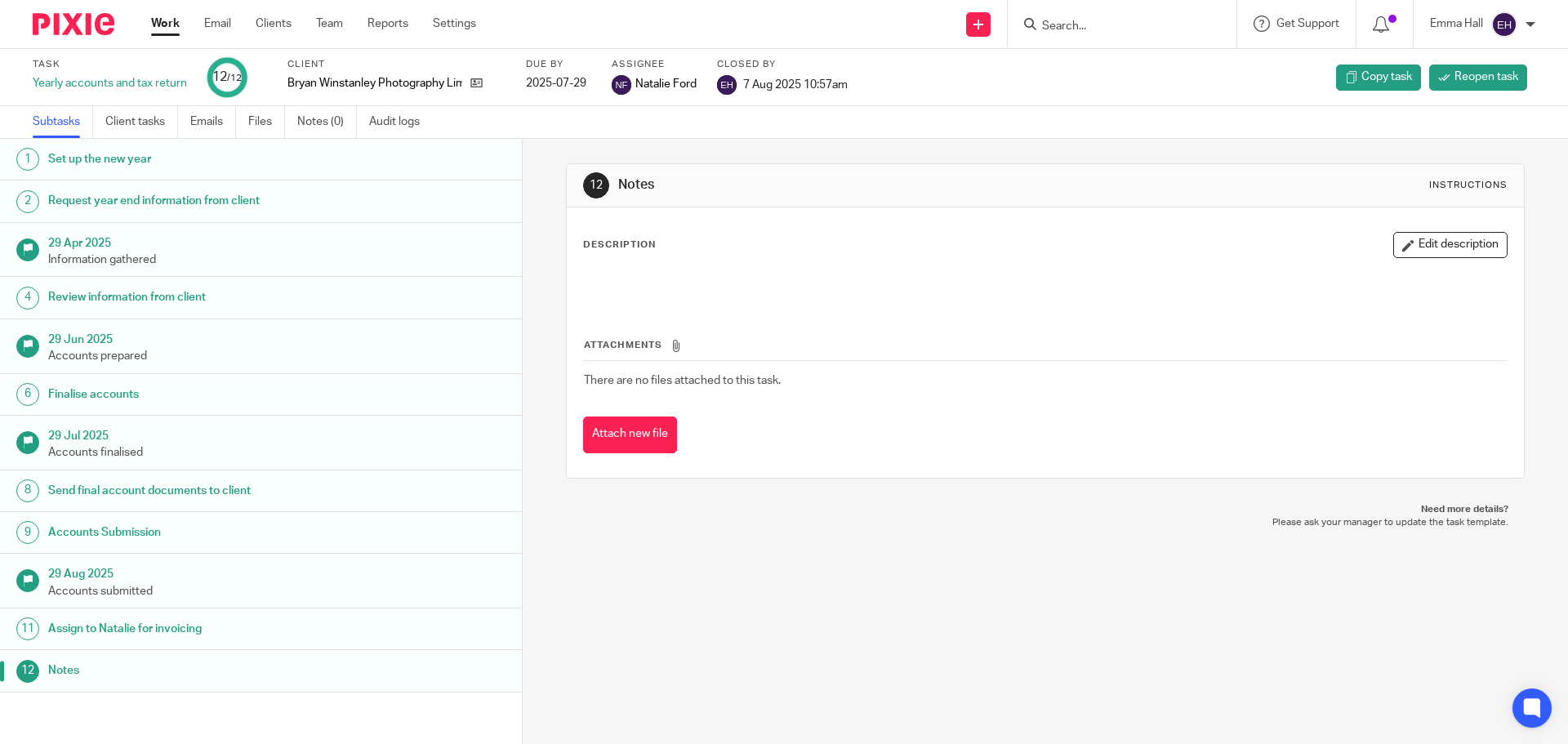 click at bounding box center (1122, 24) 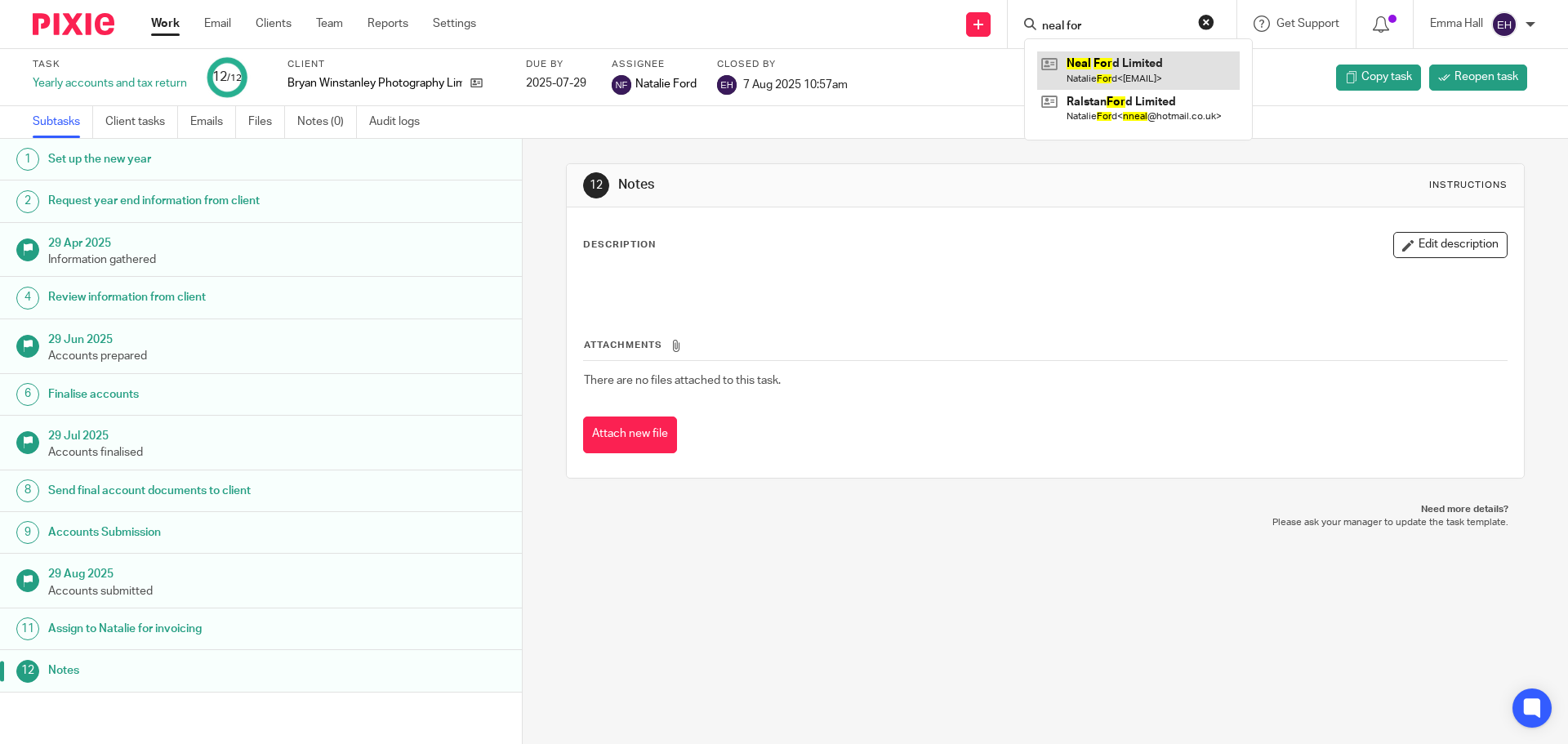 type on "neal for" 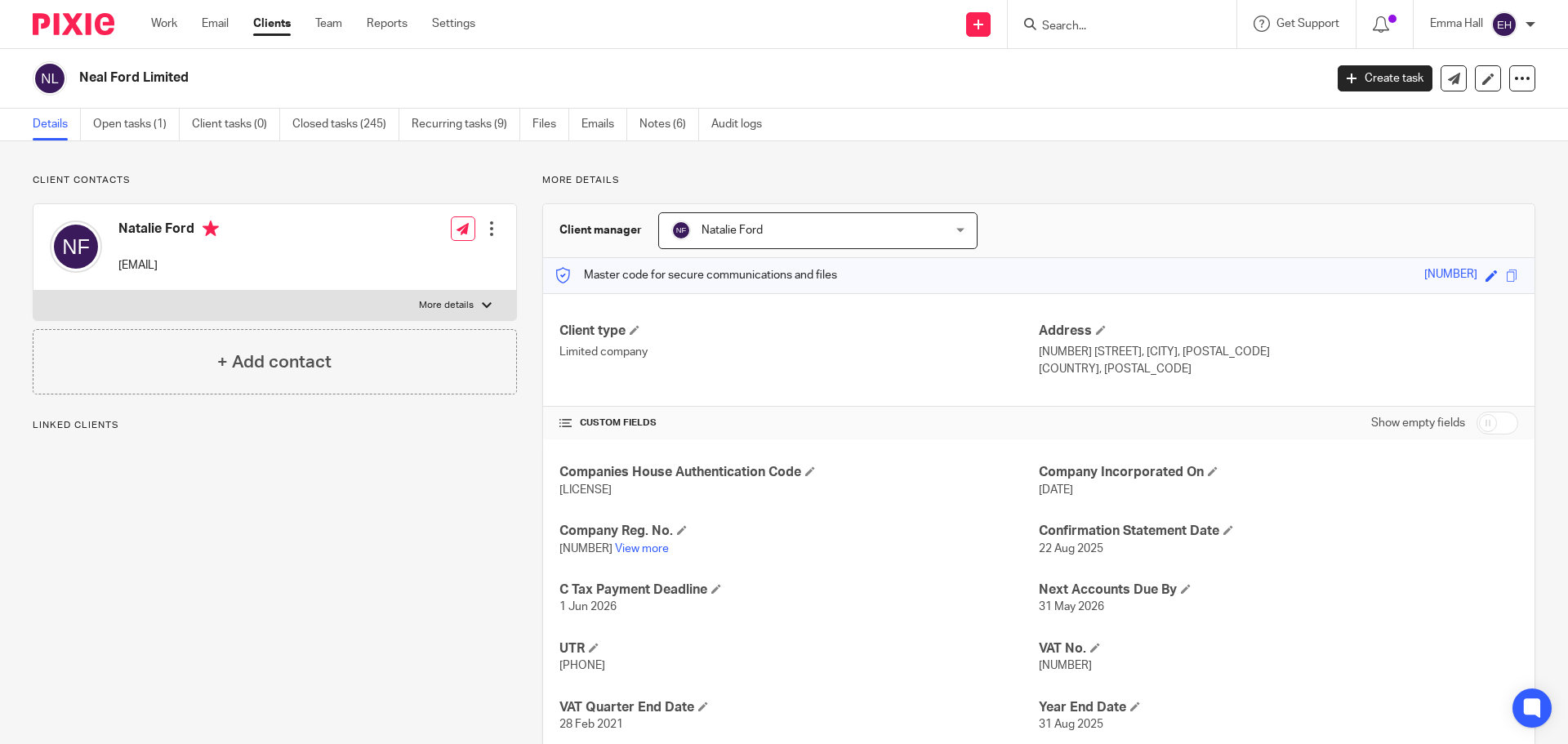 scroll, scrollTop: 0, scrollLeft: 0, axis: both 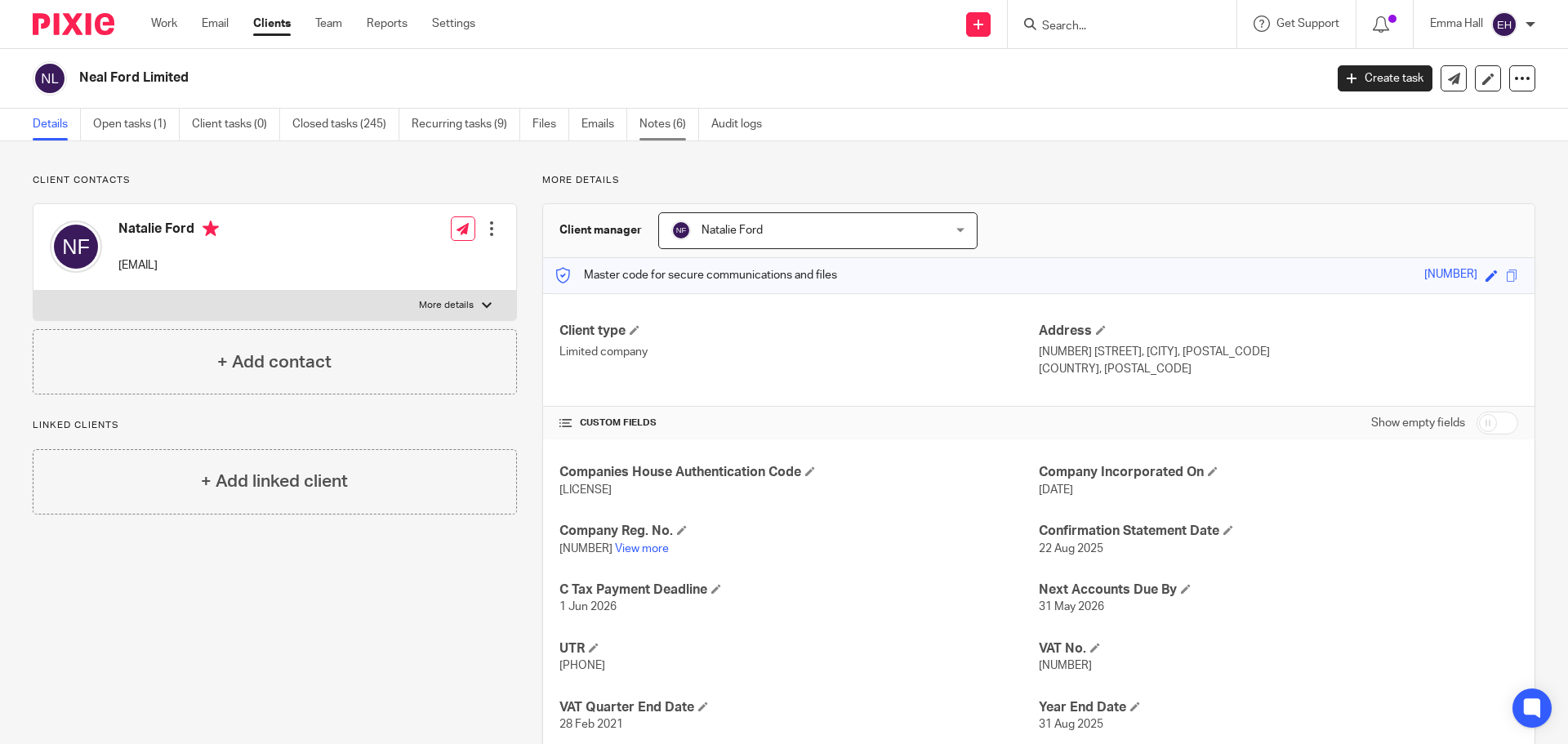 click on "Notes (6)" at bounding box center (669, 124) 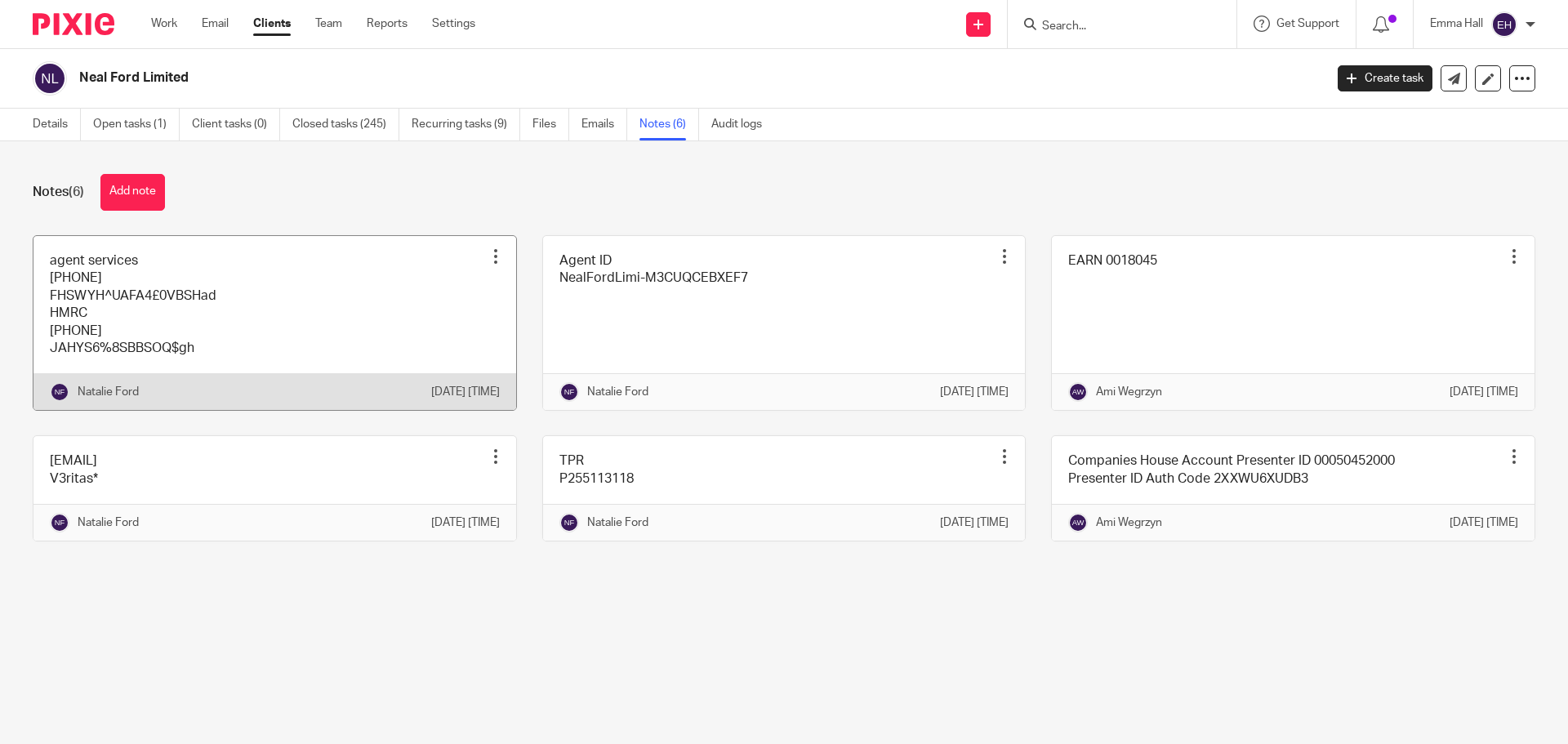 scroll, scrollTop: 0, scrollLeft: 0, axis: both 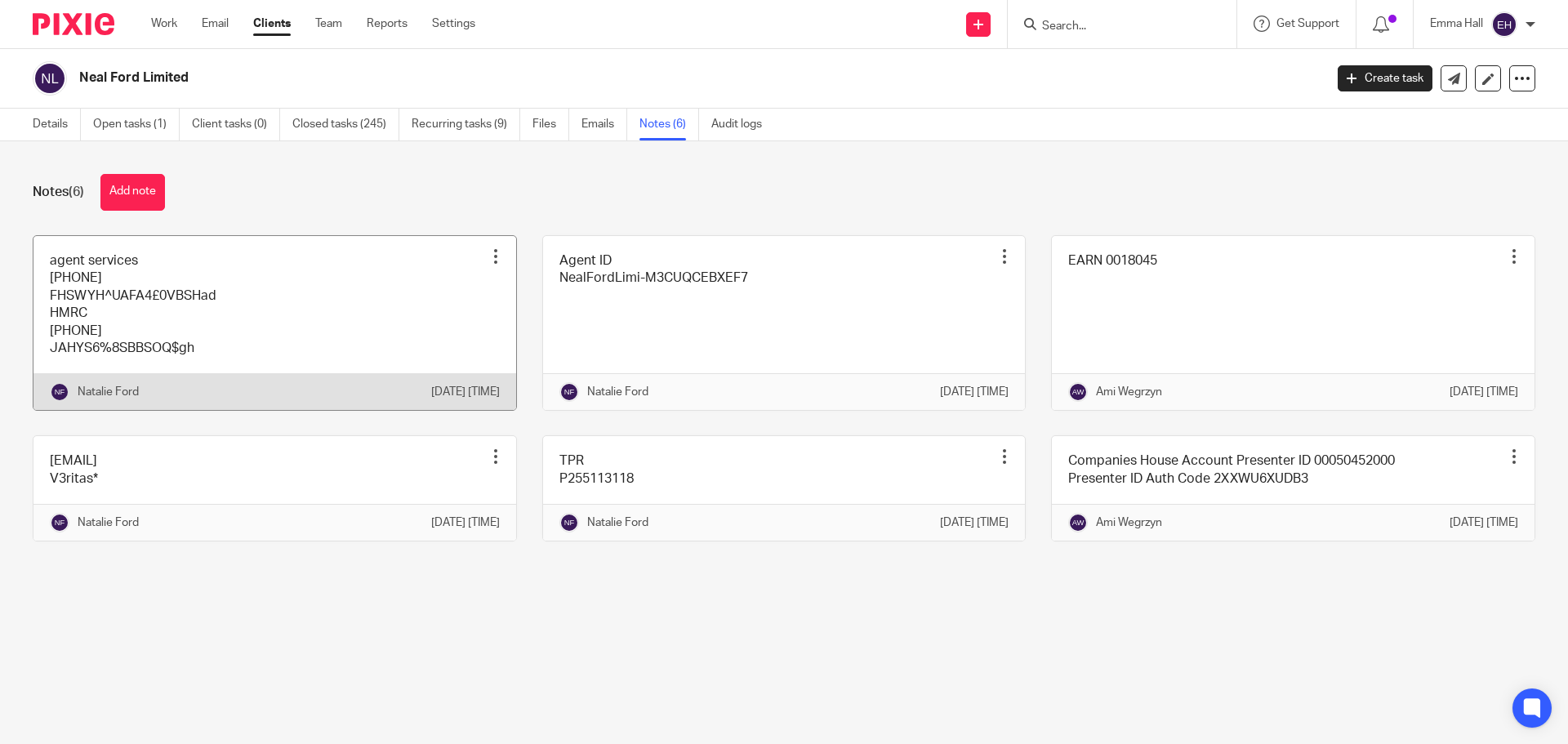 click at bounding box center (274, 323) 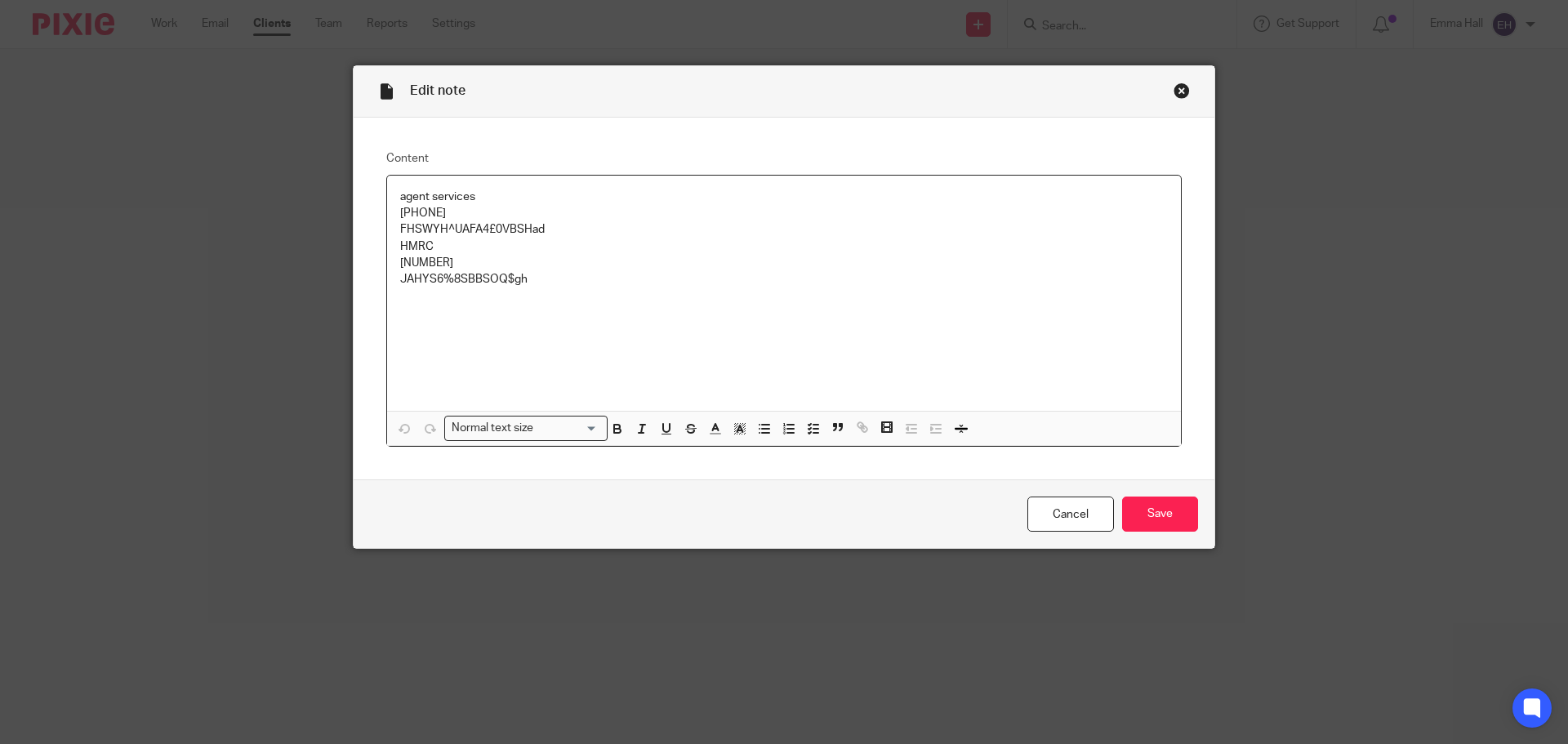 scroll, scrollTop: 0, scrollLeft: 0, axis: both 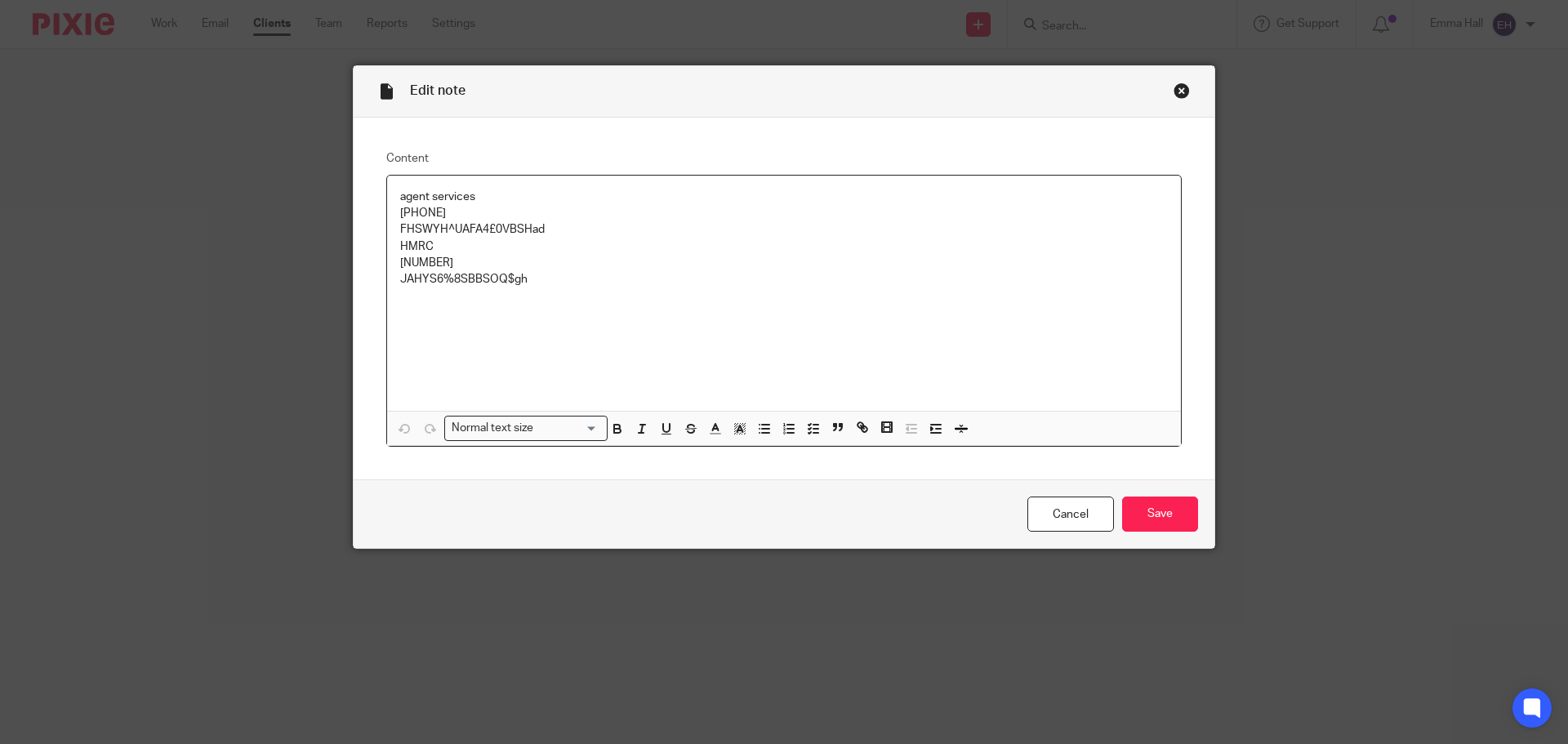 drag, startPoint x: 482, startPoint y: 217, endPoint x: 371, endPoint y: 217, distance: 111 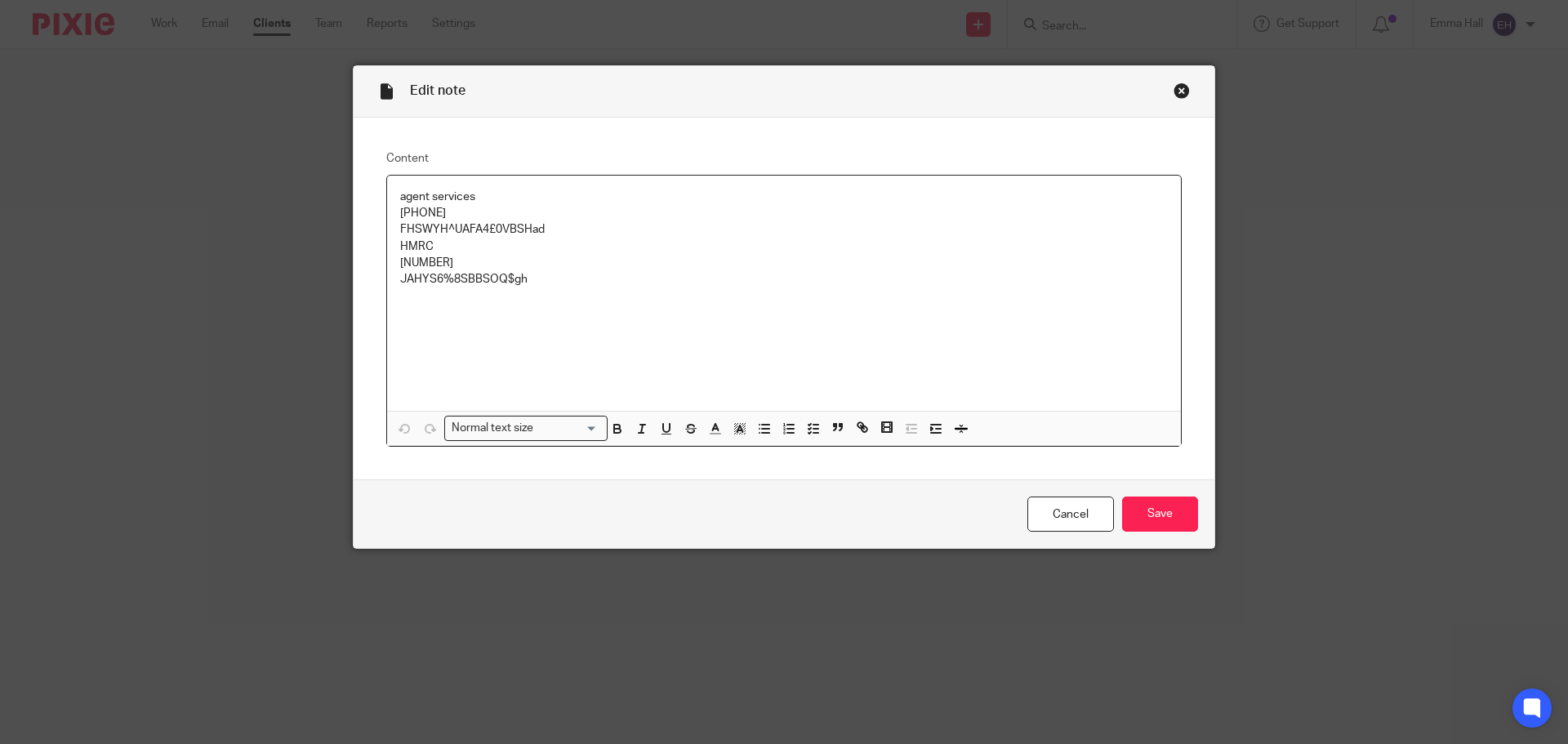 copy on "[PHONE]" 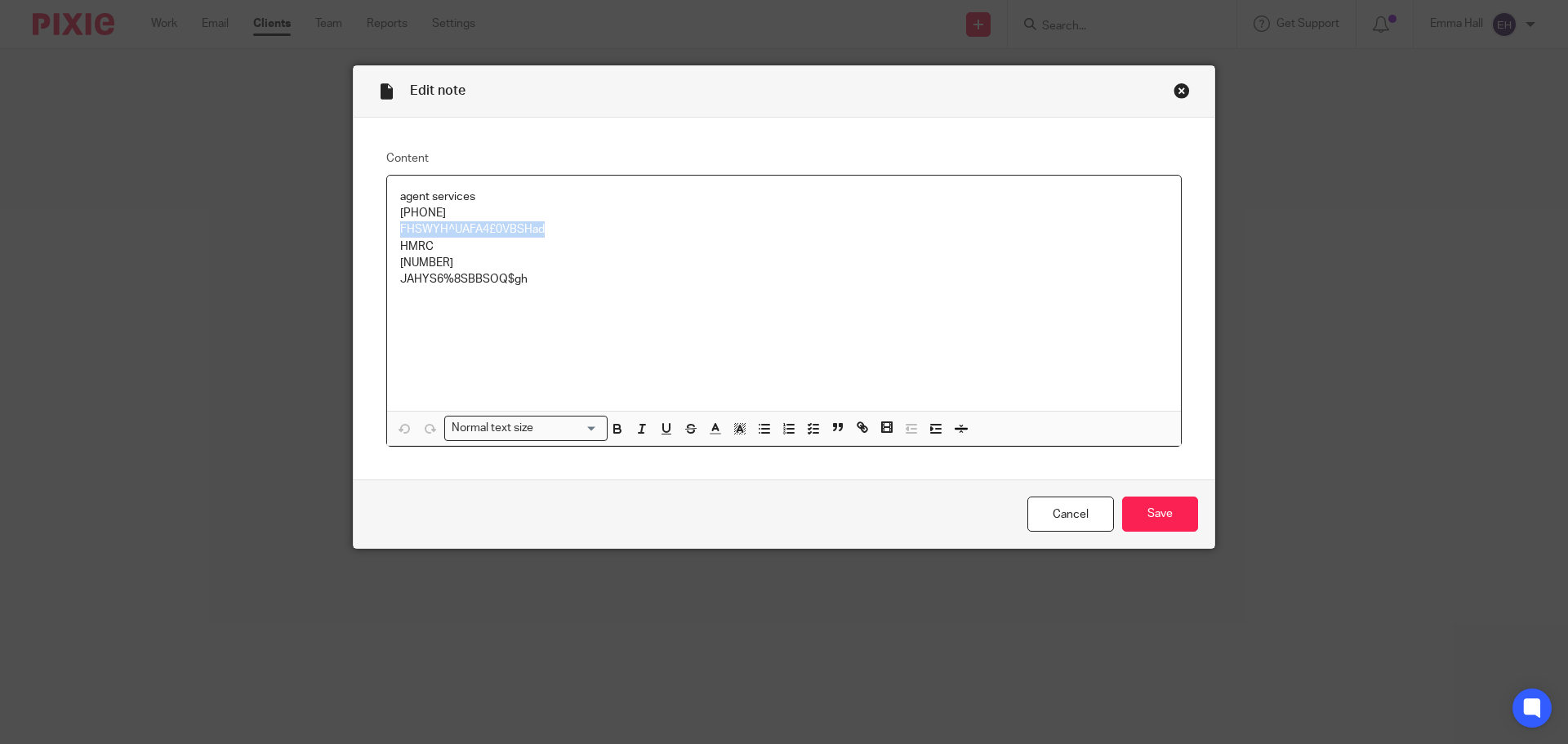 drag, startPoint x: 543, startPoint y: 222, endPoint x: 399, endPoint y: 233, distance: 144.41953 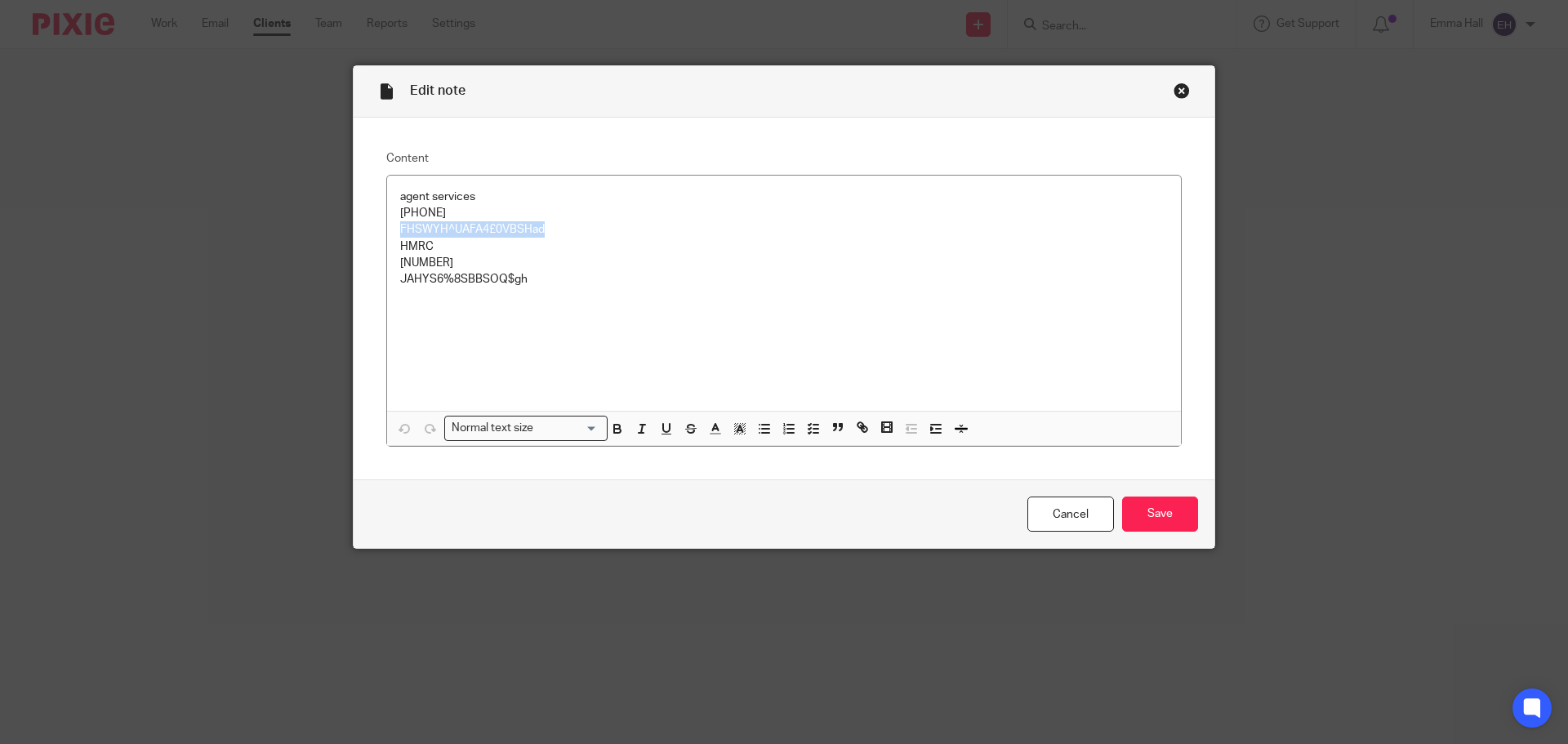 click at bounding box center [1182, 91] 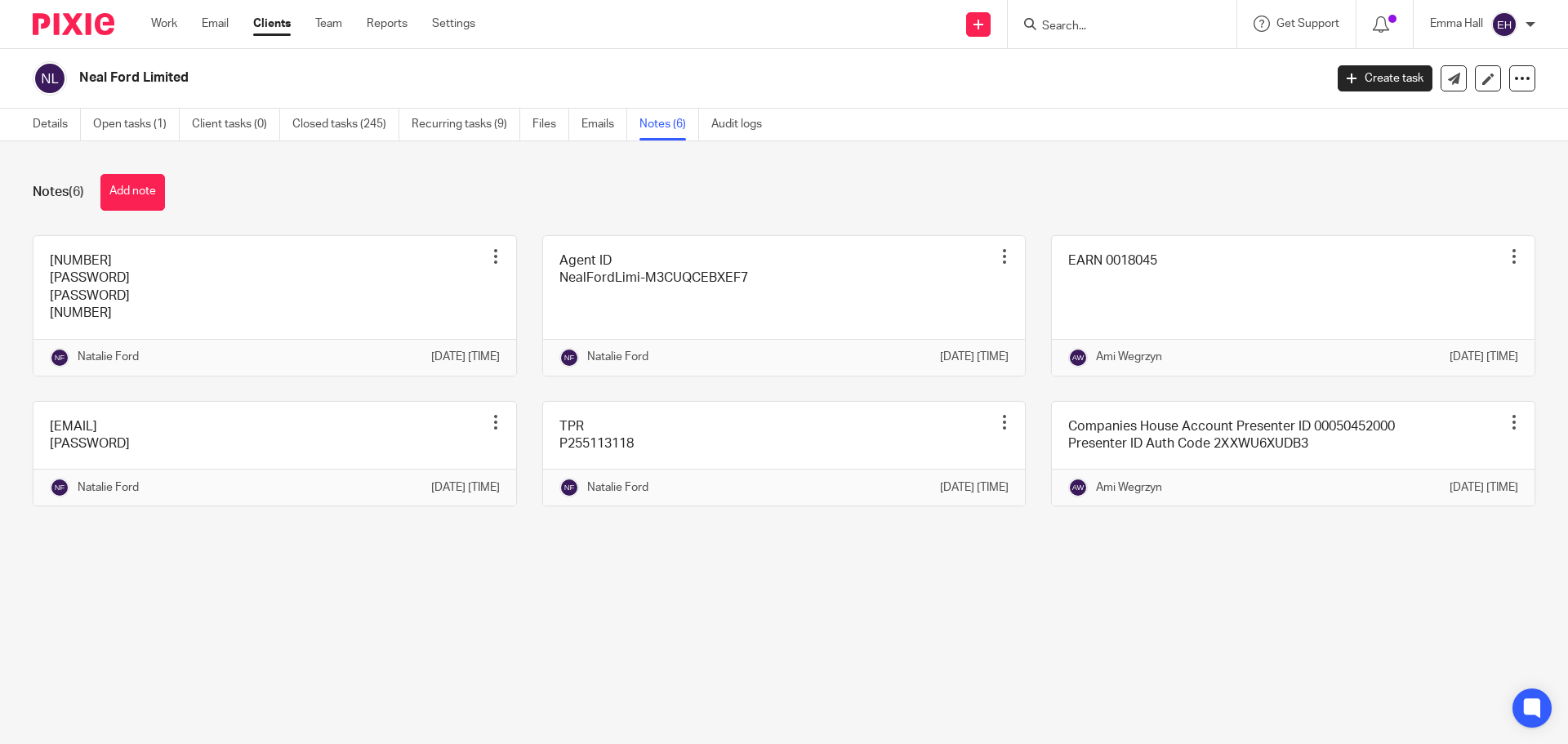 scroll, scrollTop: 0, scrollLeft: 0, axis: both 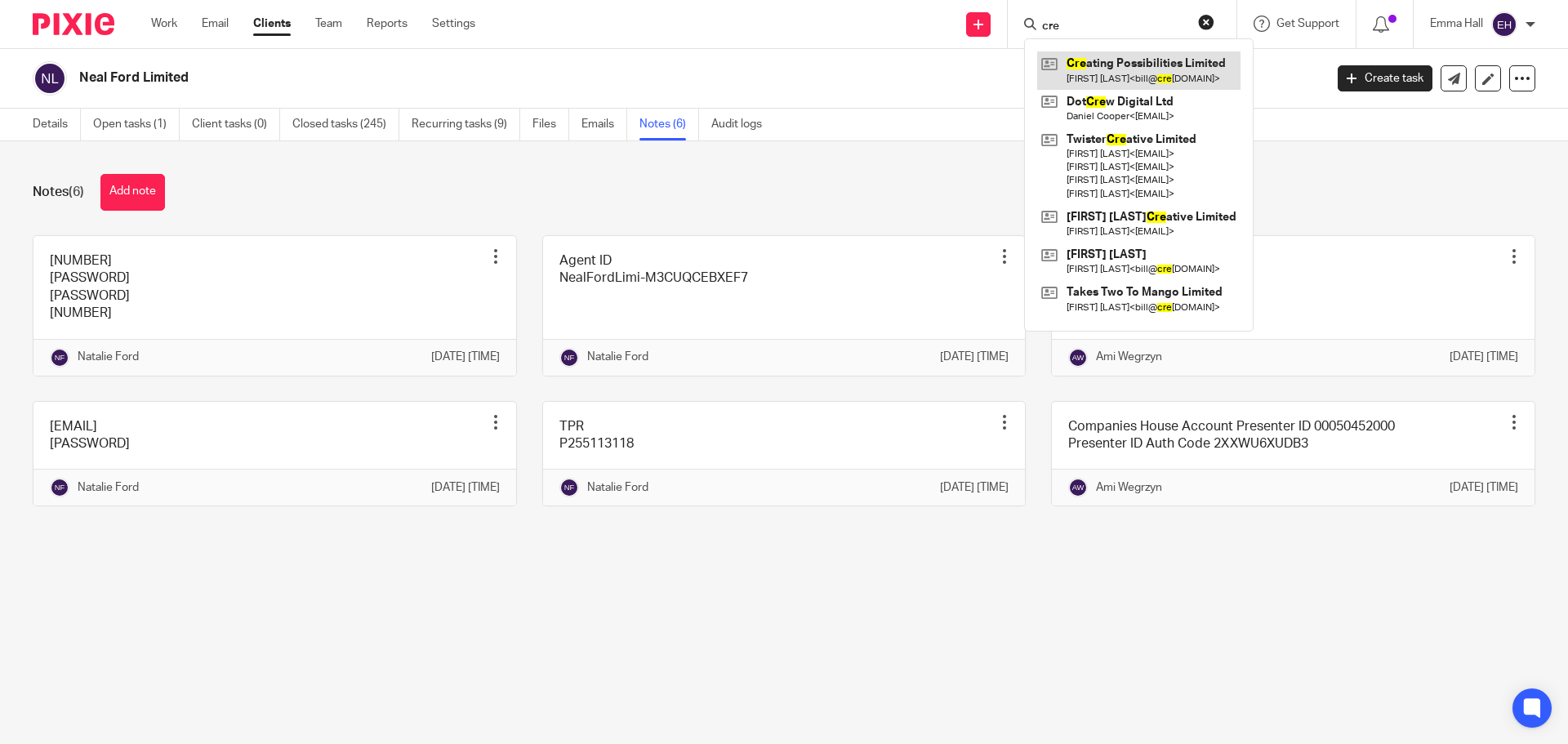 type on "cre" 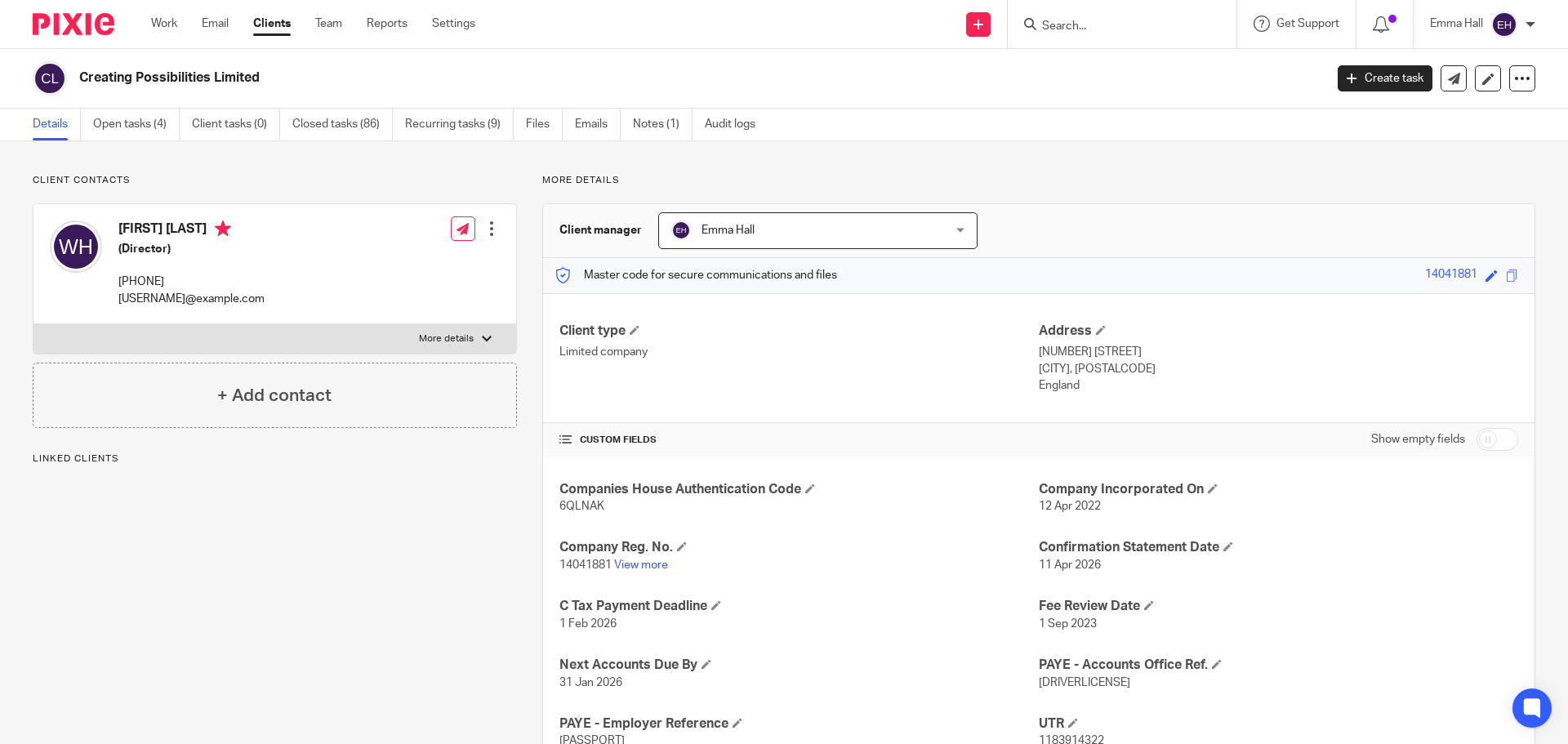 scroll, scrollTop: 0, scrollLeft: 0, axis: both 